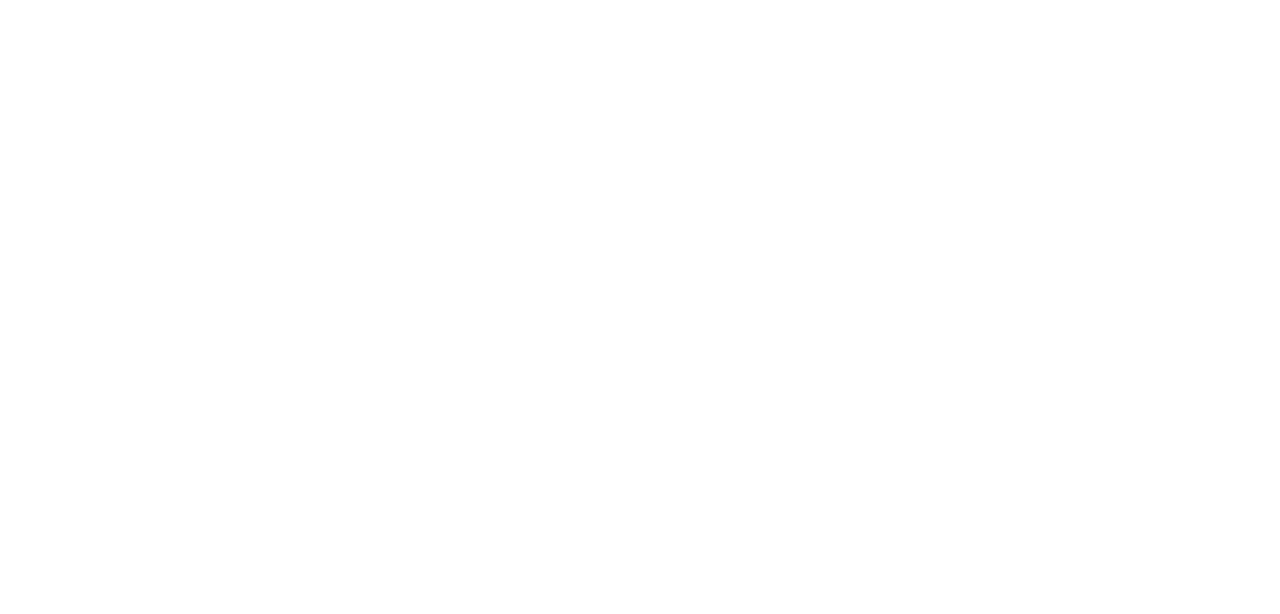 scroll, scrollTop: 0, scrollLeft: 0, axis: both 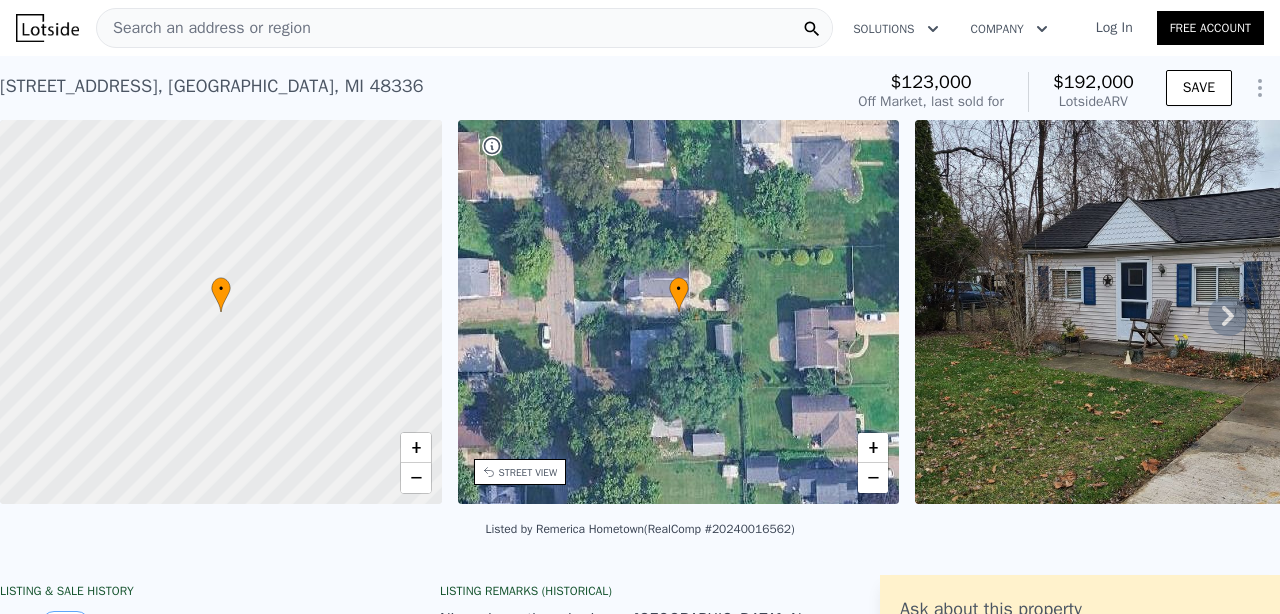 click 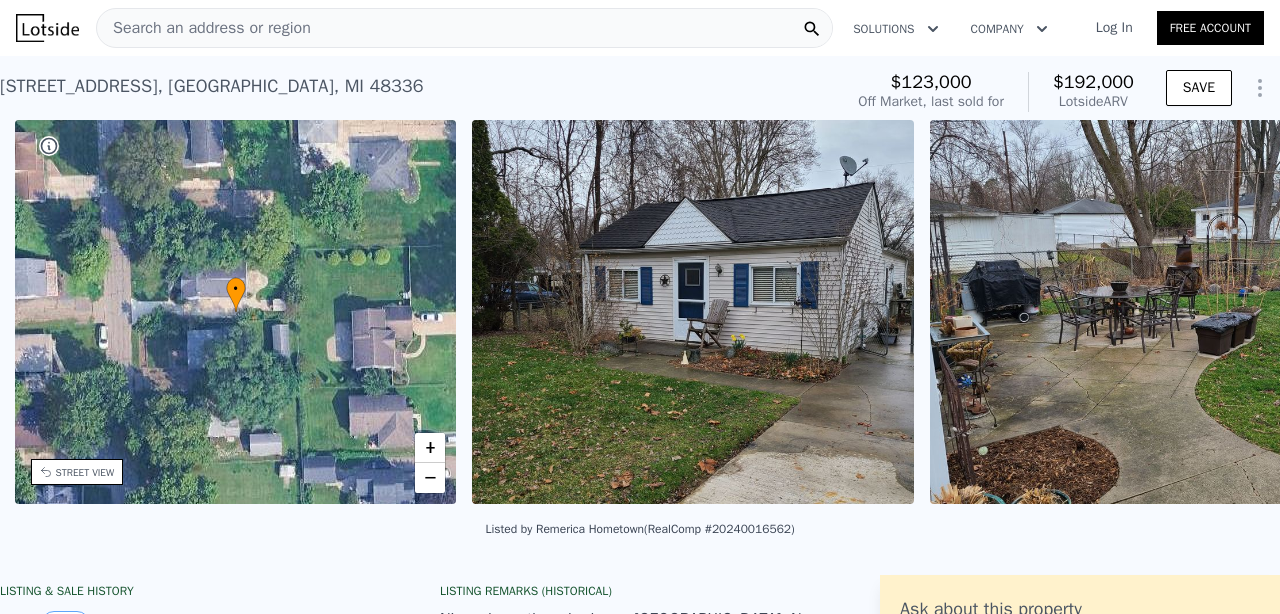 scroll, scrollTop: 0, scrollLeft: 465, axis: horizontal 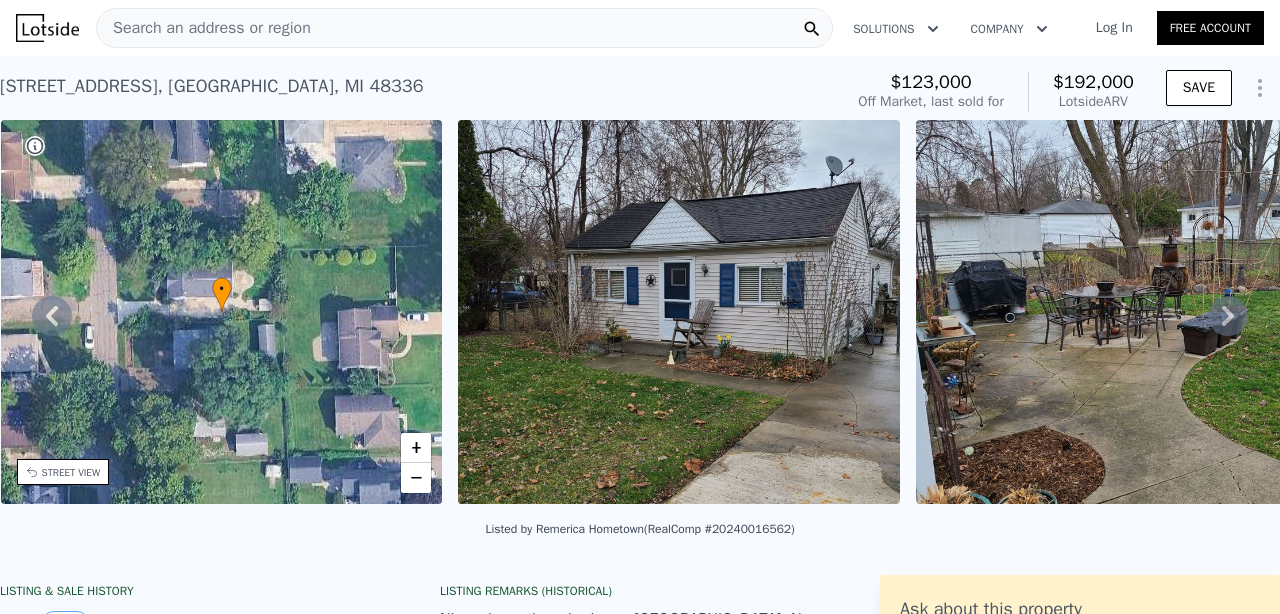 click 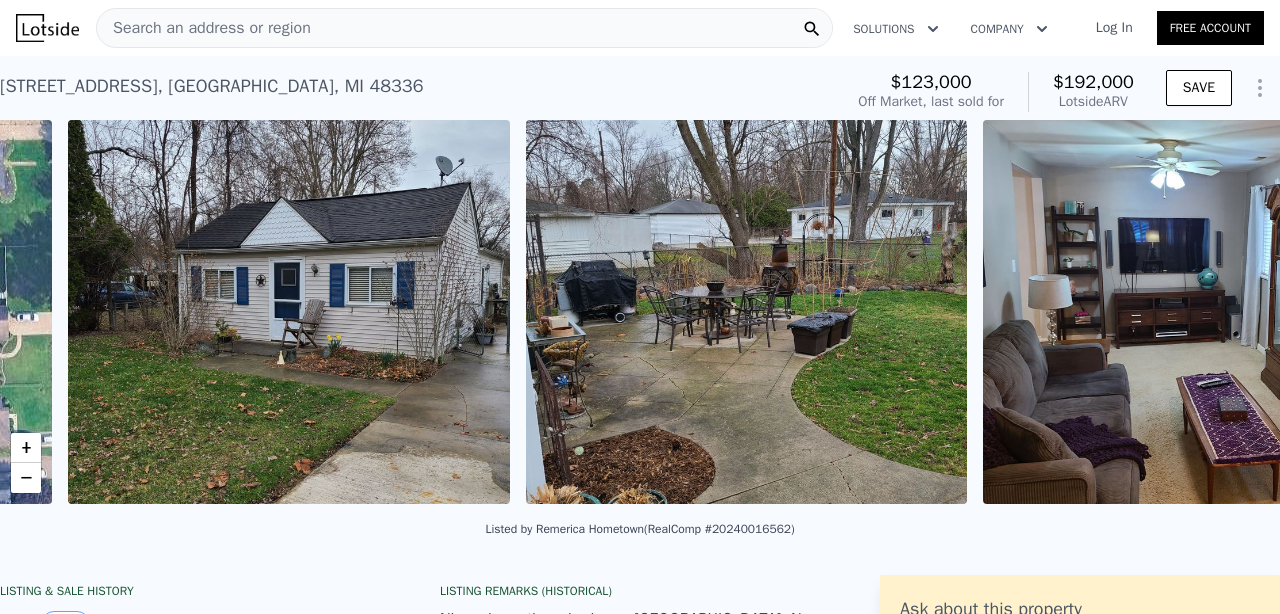 scroll, scrollTop: 0, scrollLeft: 915, axis: horizontal 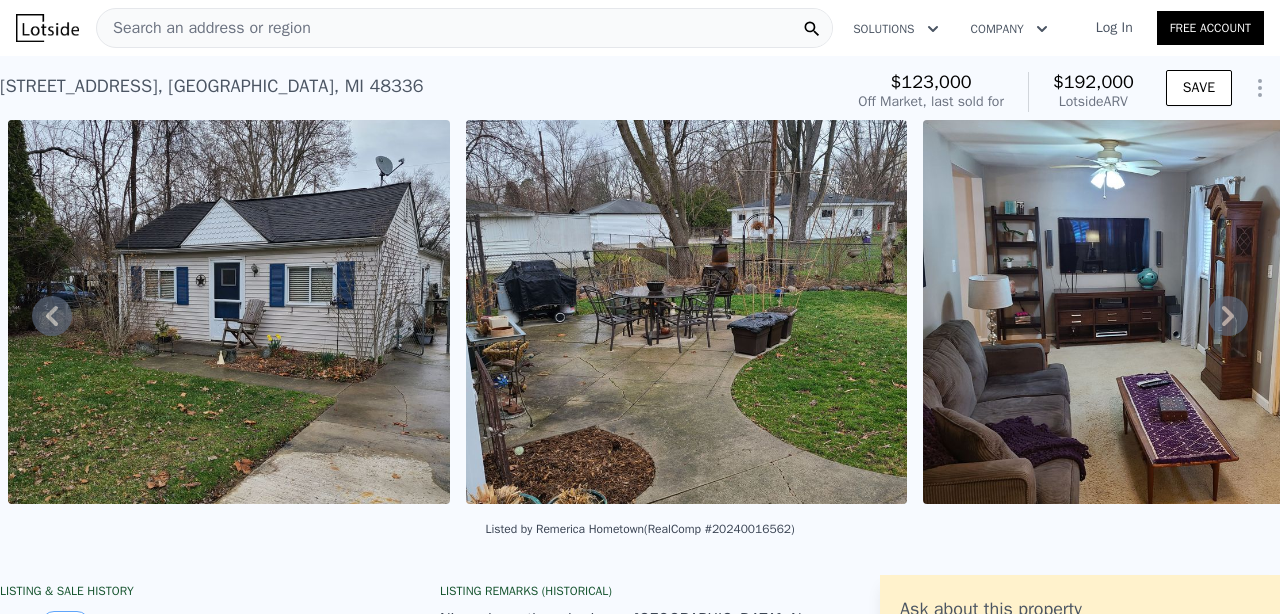 click 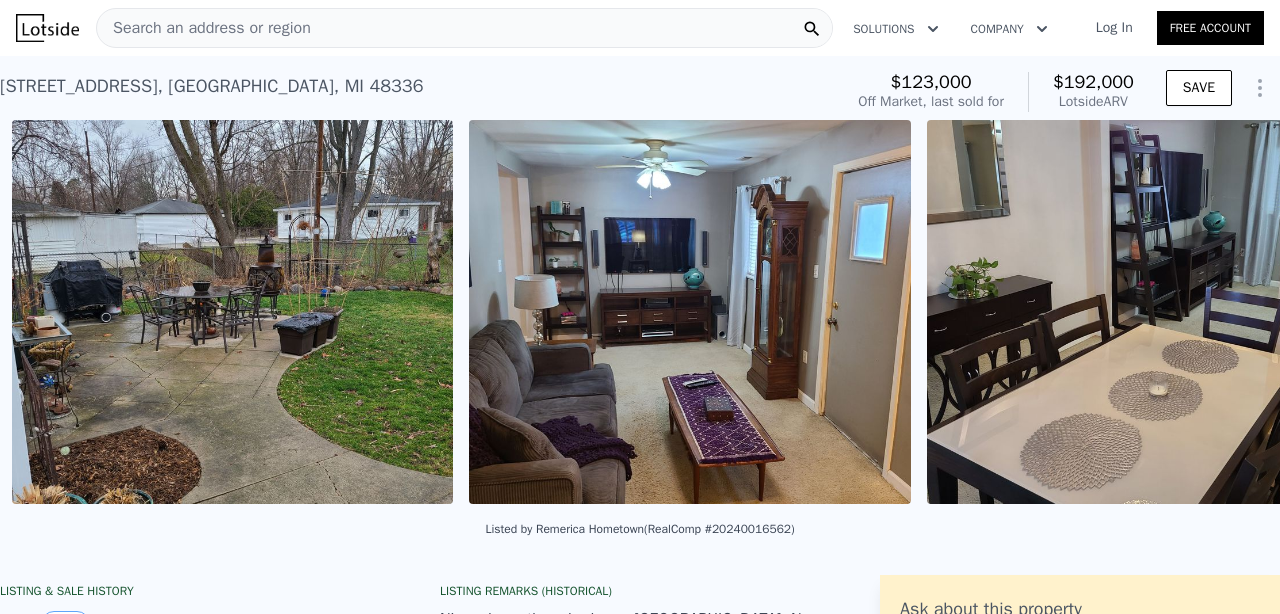 scroll, scrollTop: 0, scrollLeft: 1373, axis: horizontal 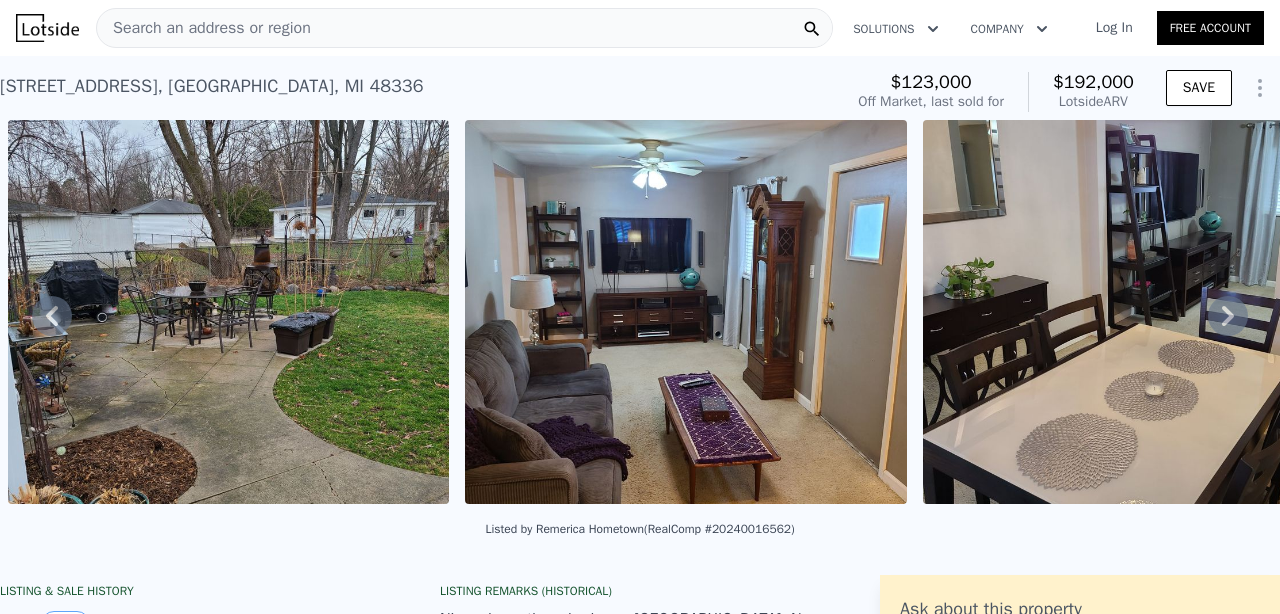 click at bounding box center (686, 312) 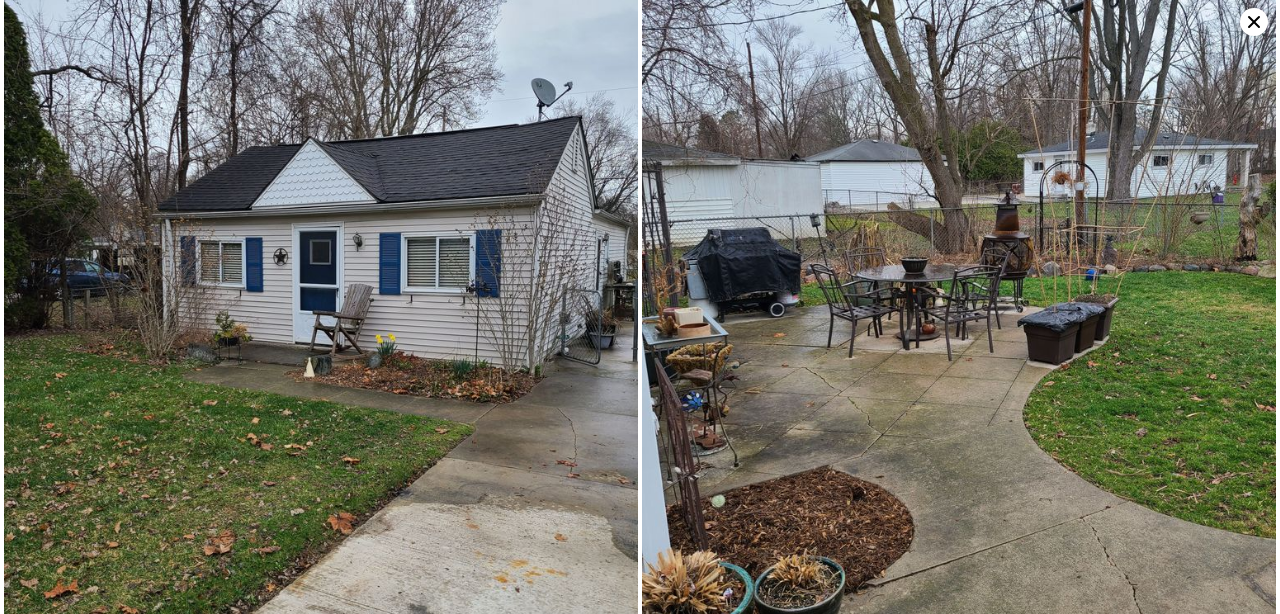 scroll, scrollTop: 0, scrollLeft: 0, axis: both 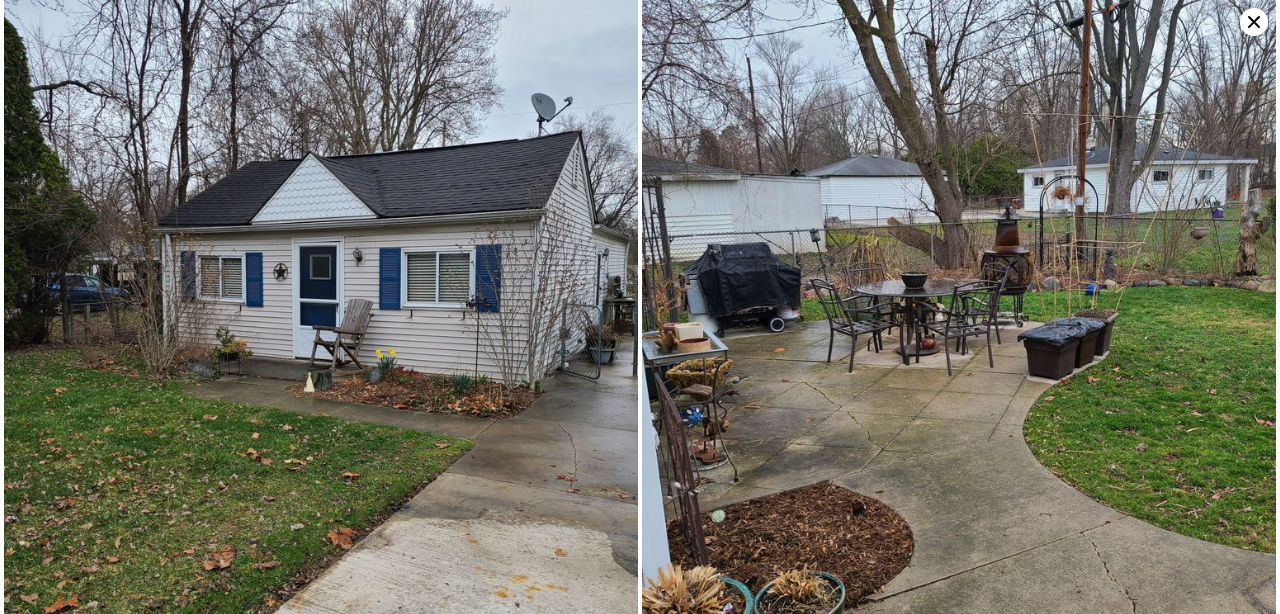 click 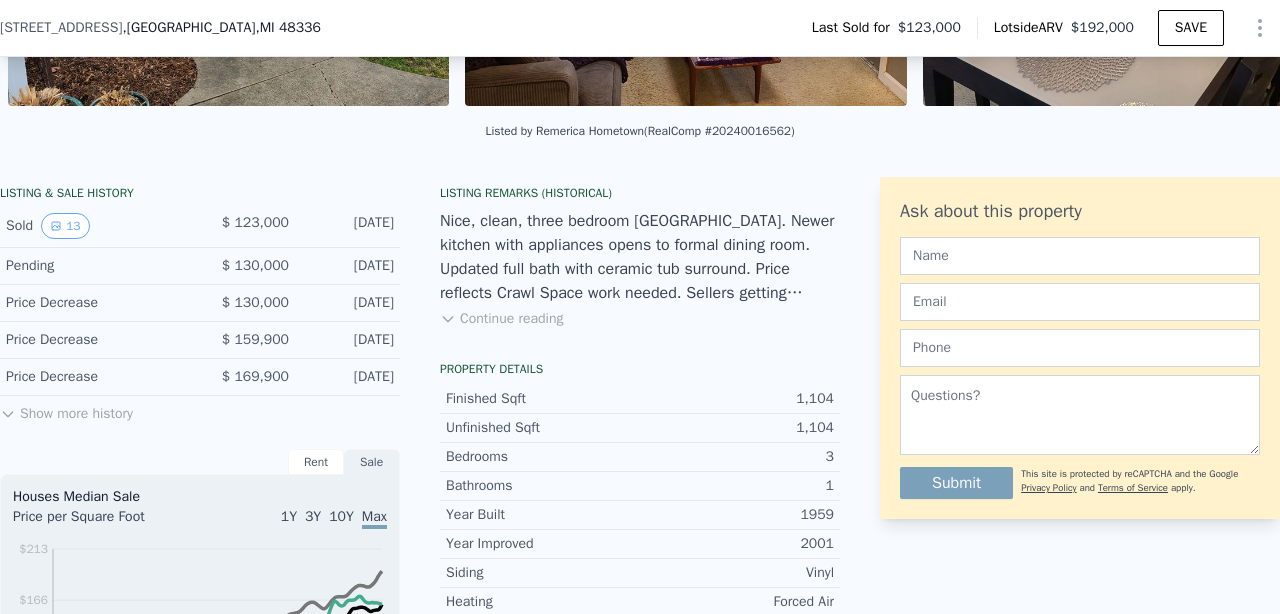 scroll, scrollTop: 411, scrollLeft: 0, axis: vertical 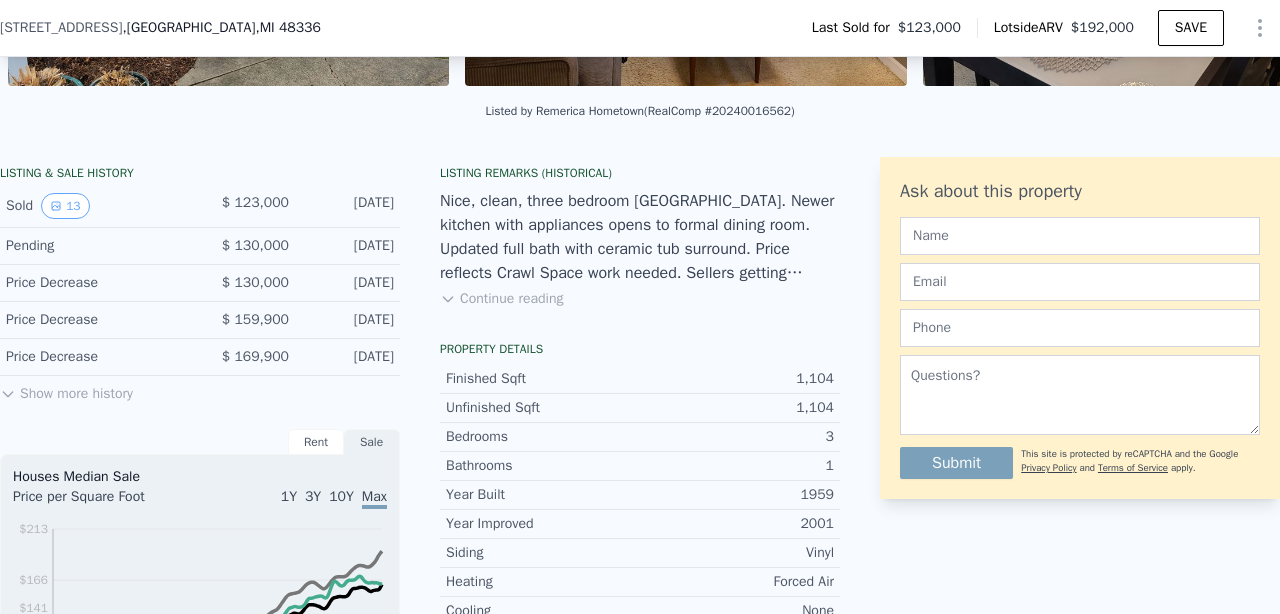 click on "Continue reading" at bounding box center (501, 299) 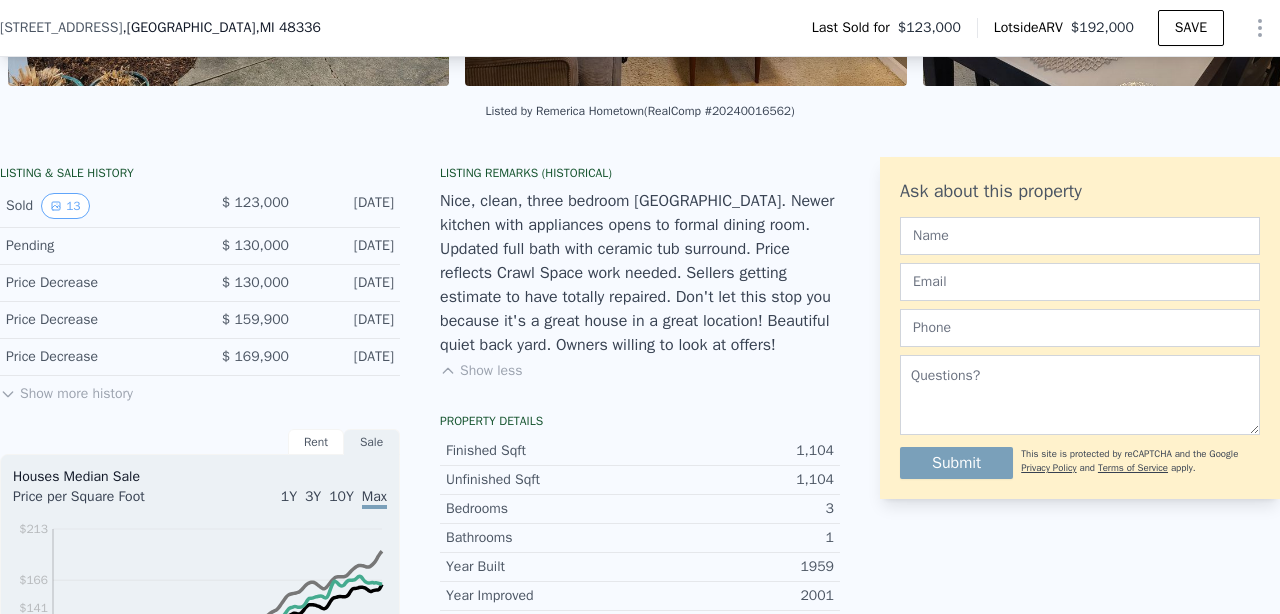 click on "Show more history" at bounding box center [66, 390] 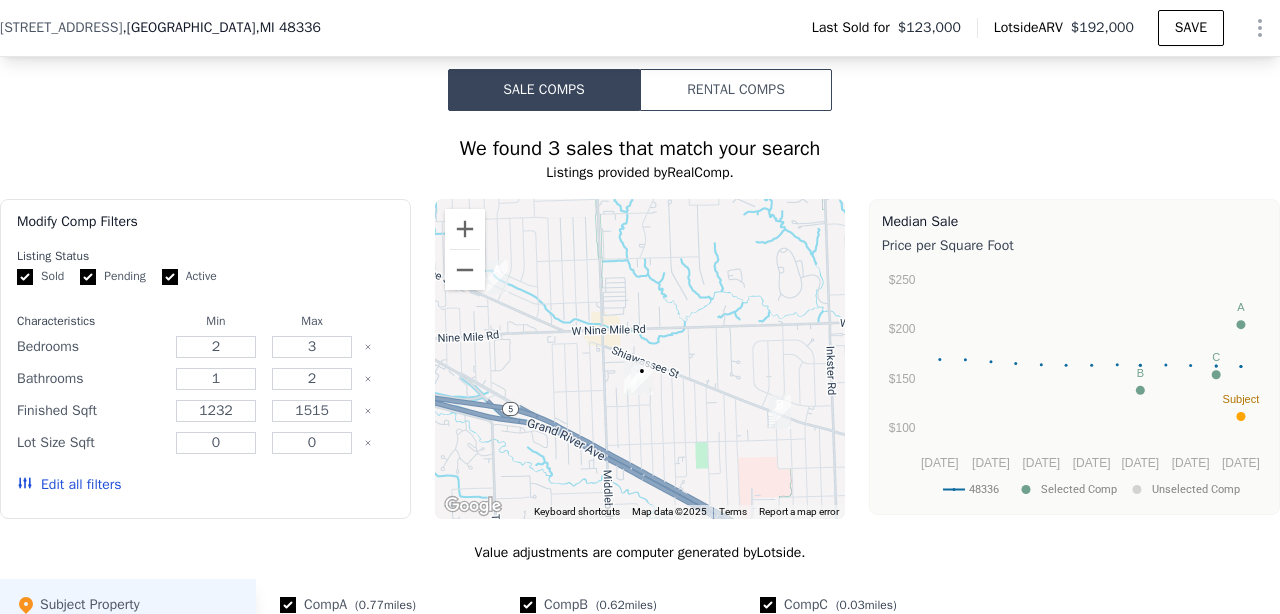 scroll, scrollTop: 0, scrollLeft: 0, axis: both 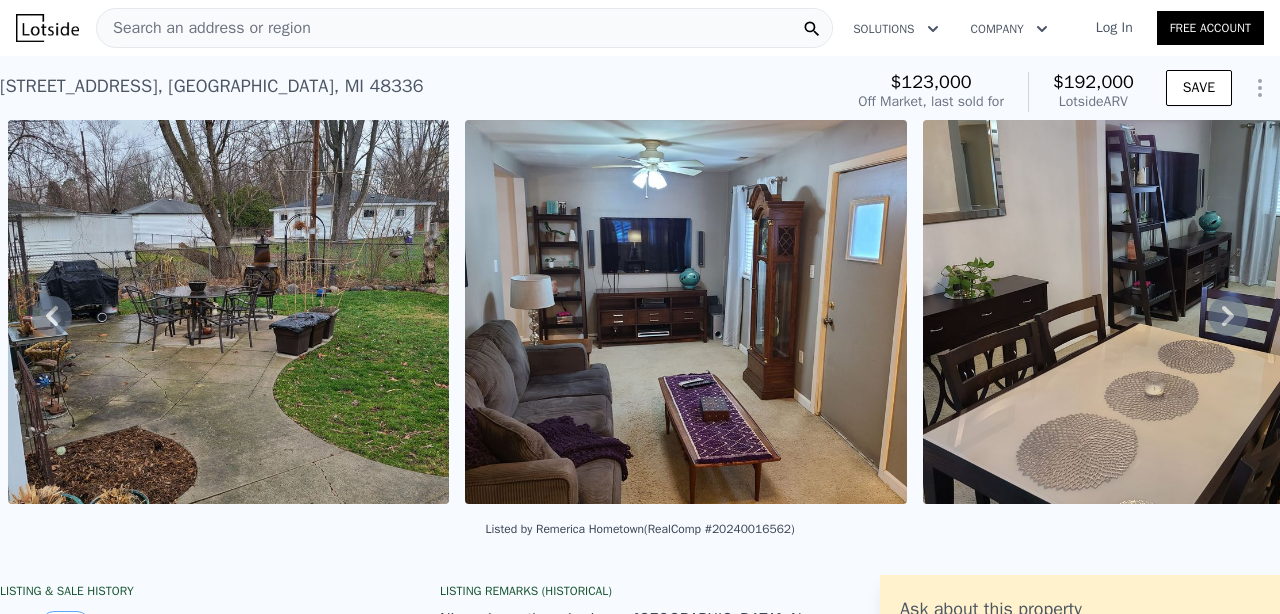 click on "Search an address or region" at bounding box center (204, 28) 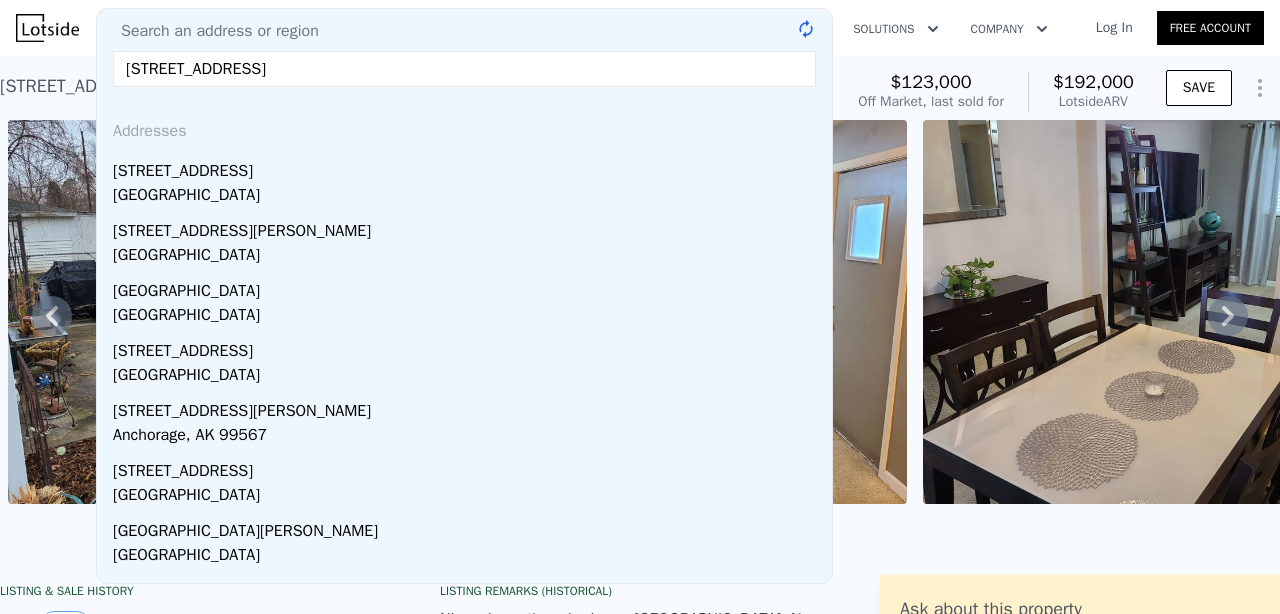 type on "[STREET_ADDRESS]" 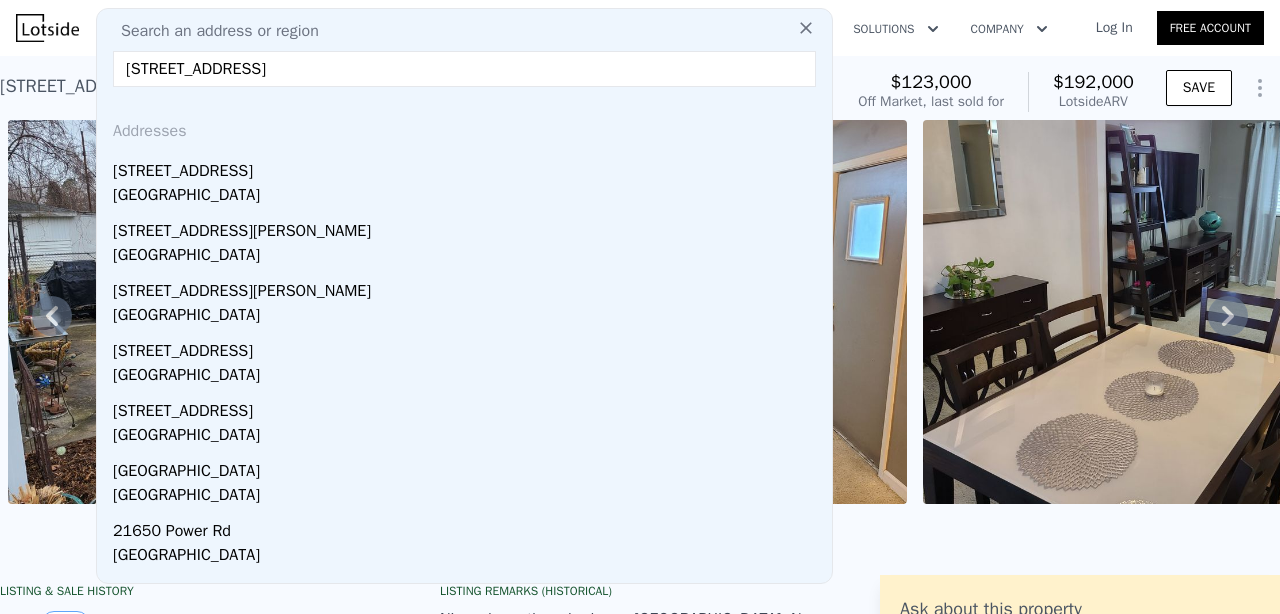click on "[STREET_ADDRESS]" at bounding box center (468, 167) 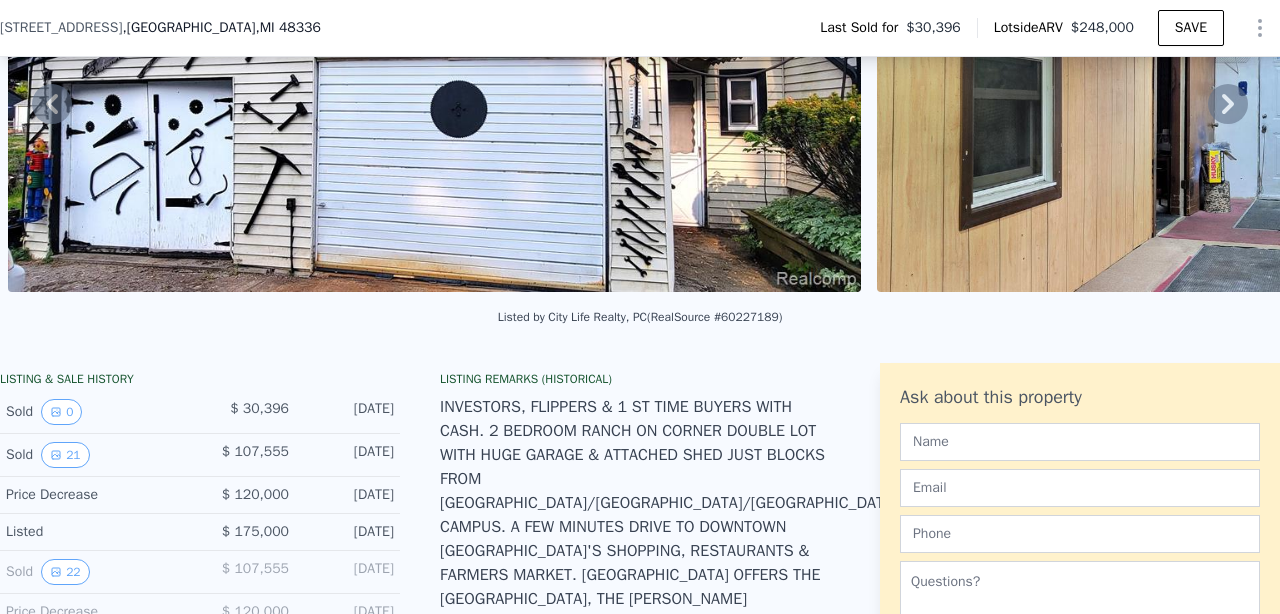 scroll, scrollTop: 440, scrollLeft: 0, axis: vertical 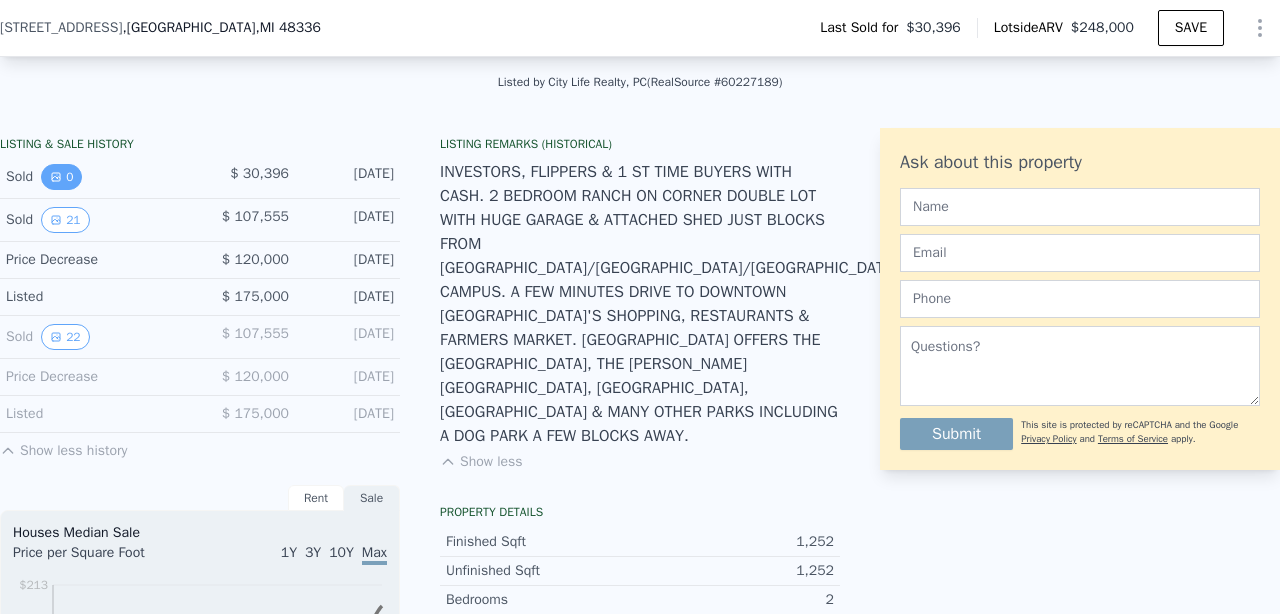 click 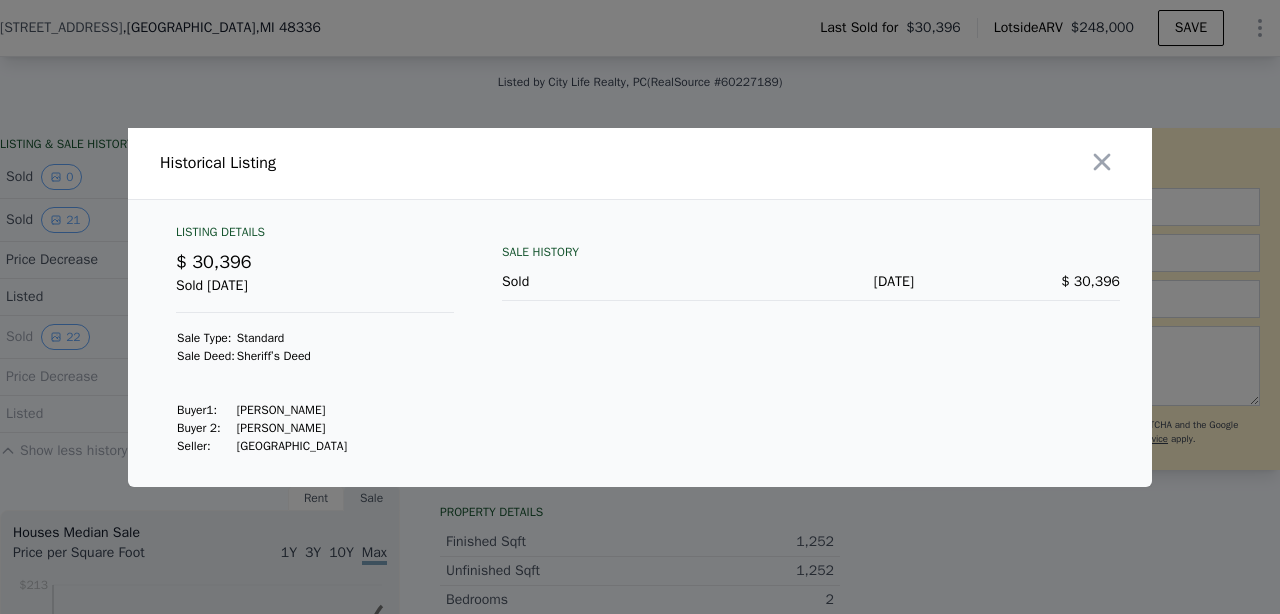 click at bounding box center [640, 307] 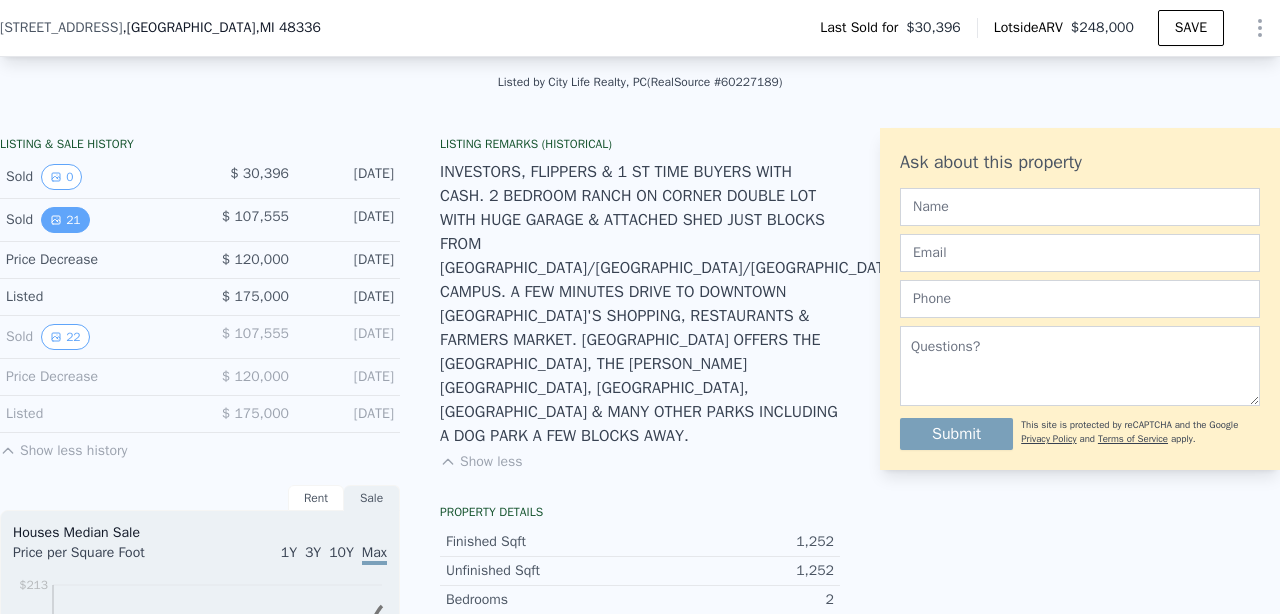 click on "21" at bounding box center [65, 220] 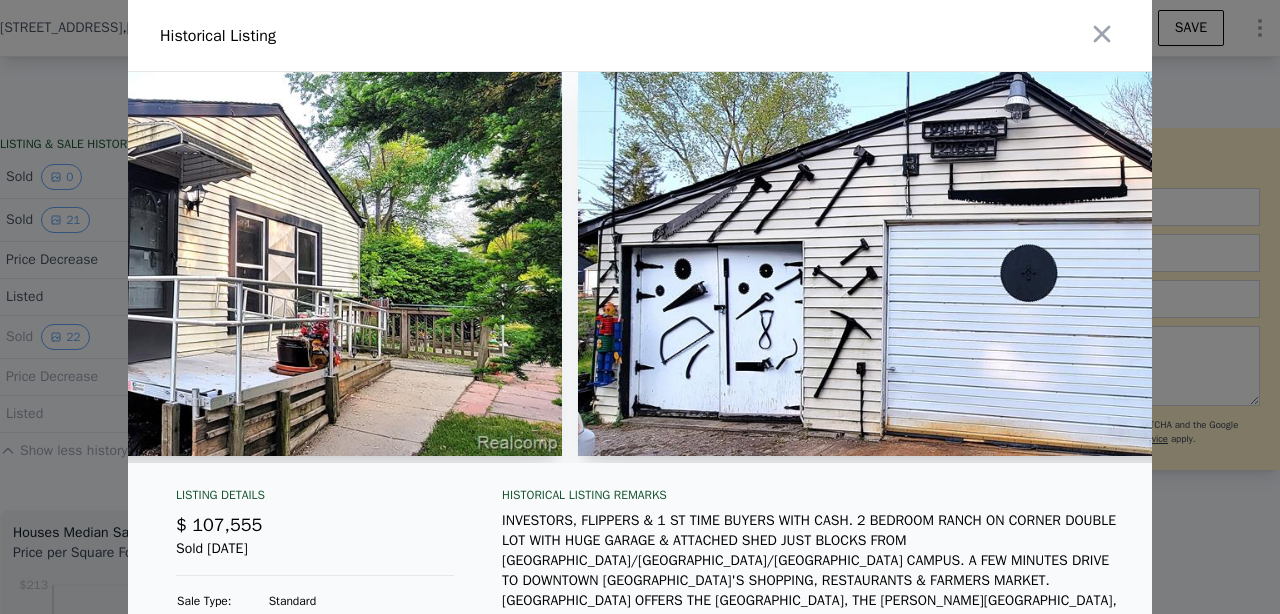 scroll, scrollTop: 0, scrollLeft: 443, axis: horizontal 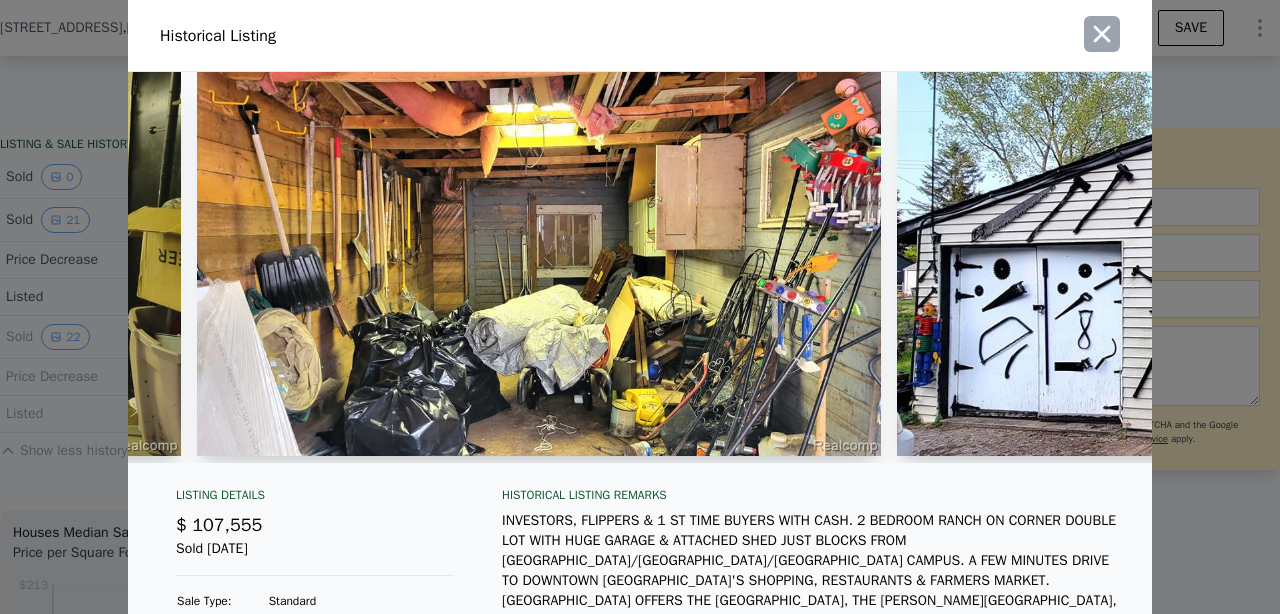 click 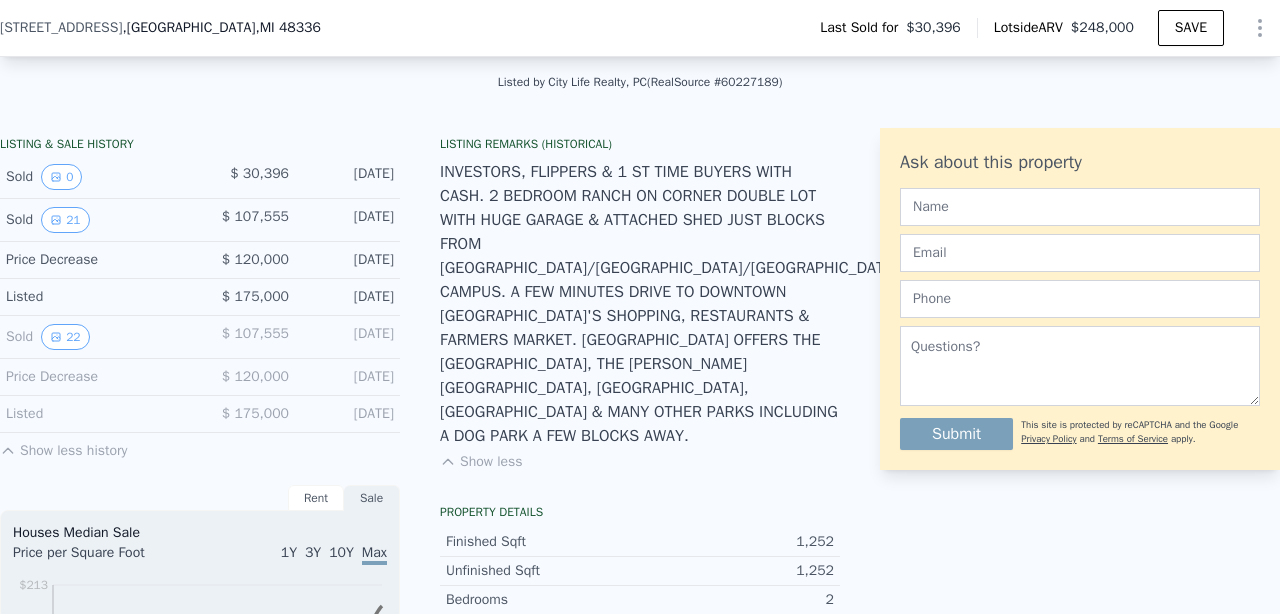 click on "Show less history" at bounding box center [63, 447] 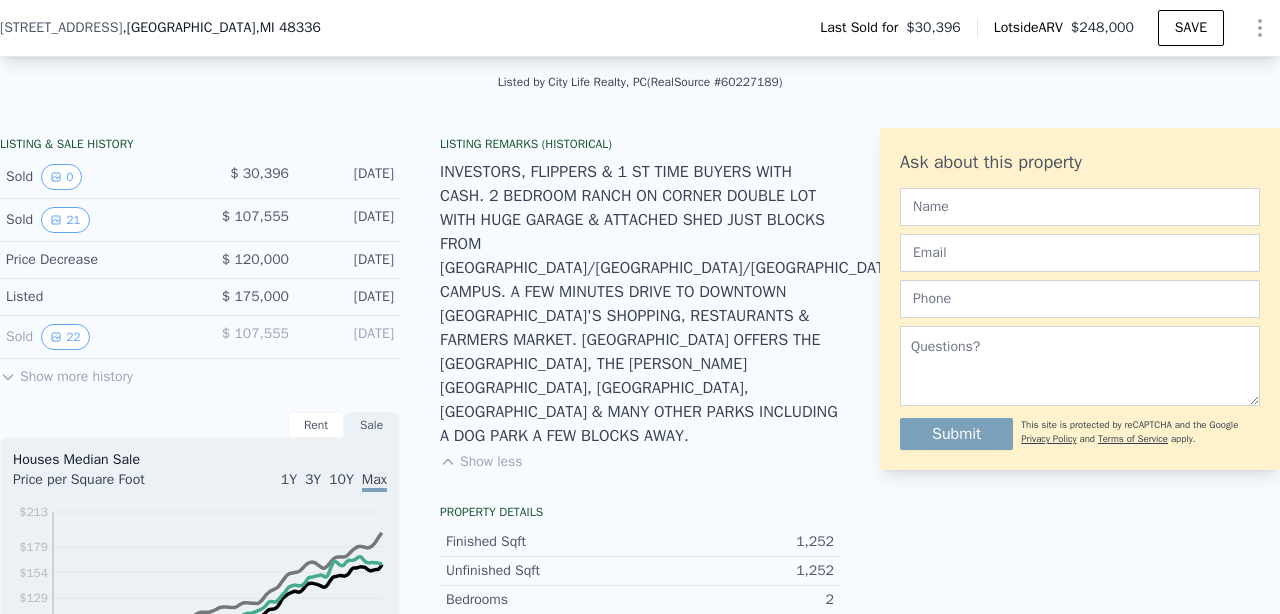 scroll, scrollTop: 470, scrollLeft: 0, axis: vertical 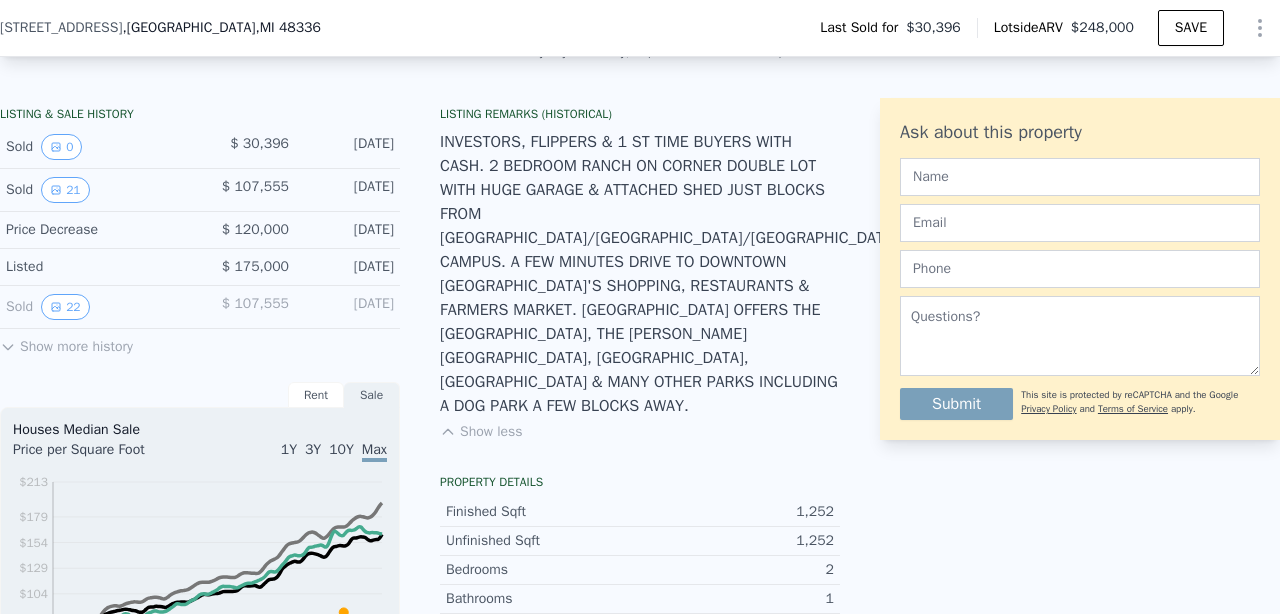 click on "Show more history" at bounding box center (66, 343) 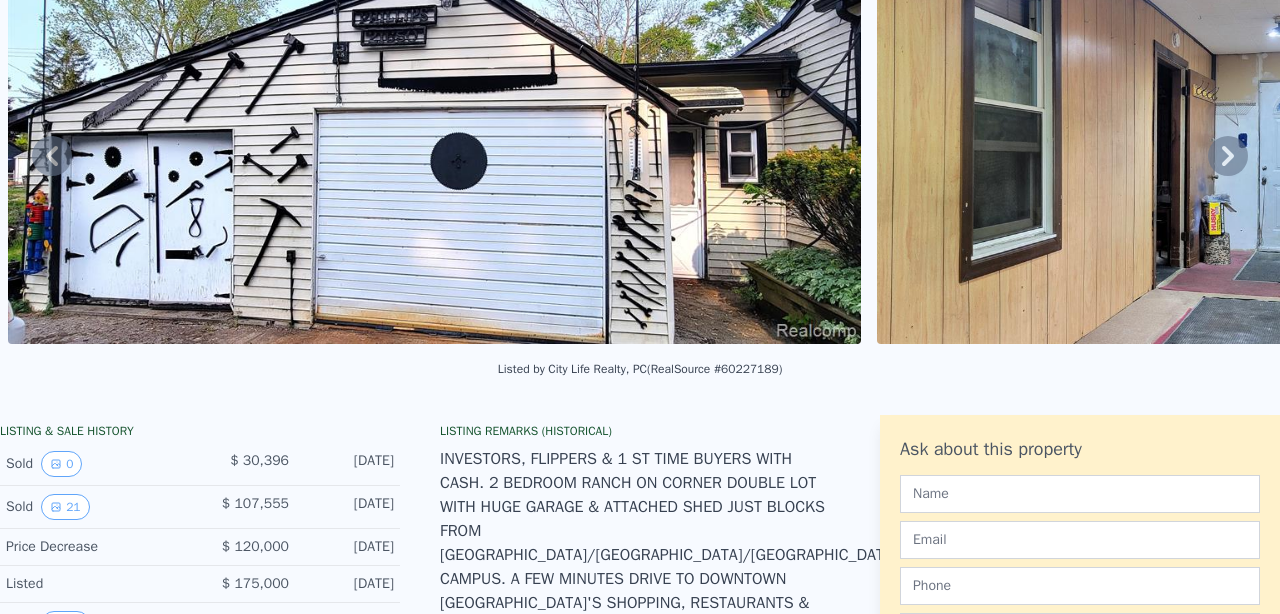 scroll, scrollTop: 0, scrollLeft: 0, axis: both 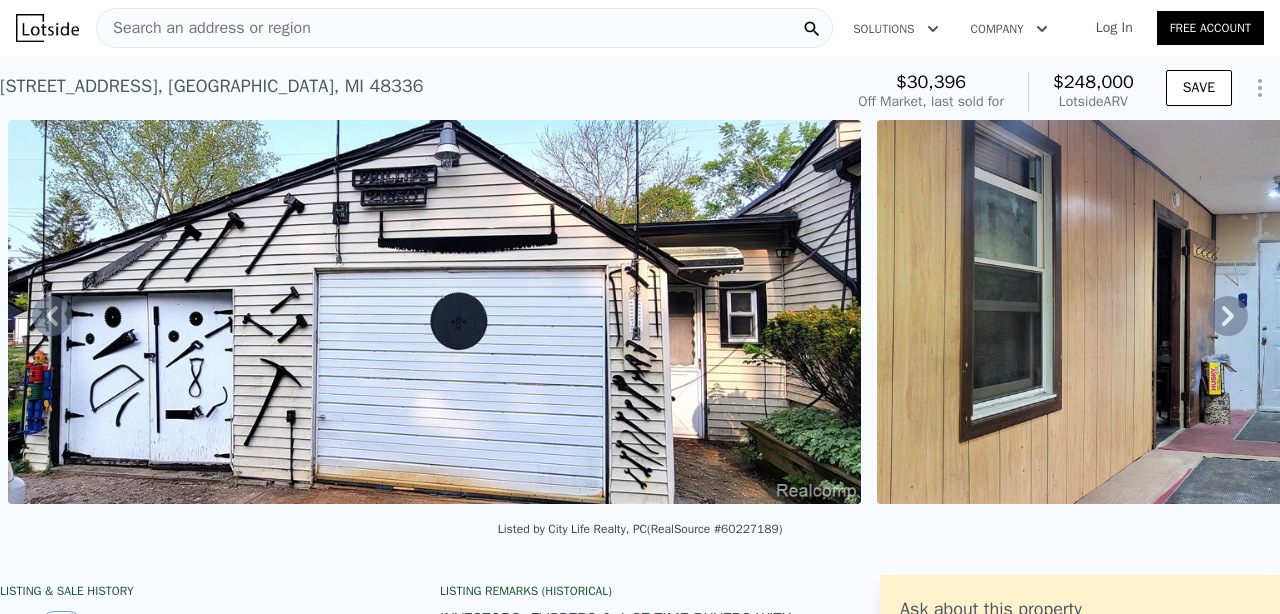 click on "Search an address or region" at bounding box center (204, 28) 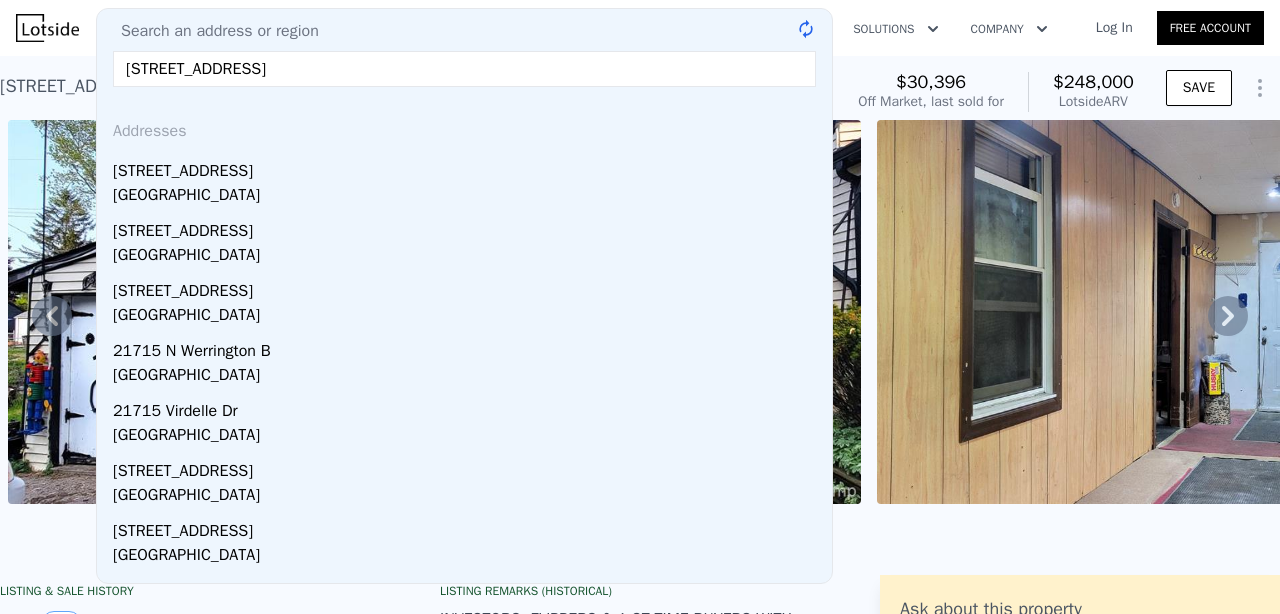 type on "[STREET_ADDRESS]" 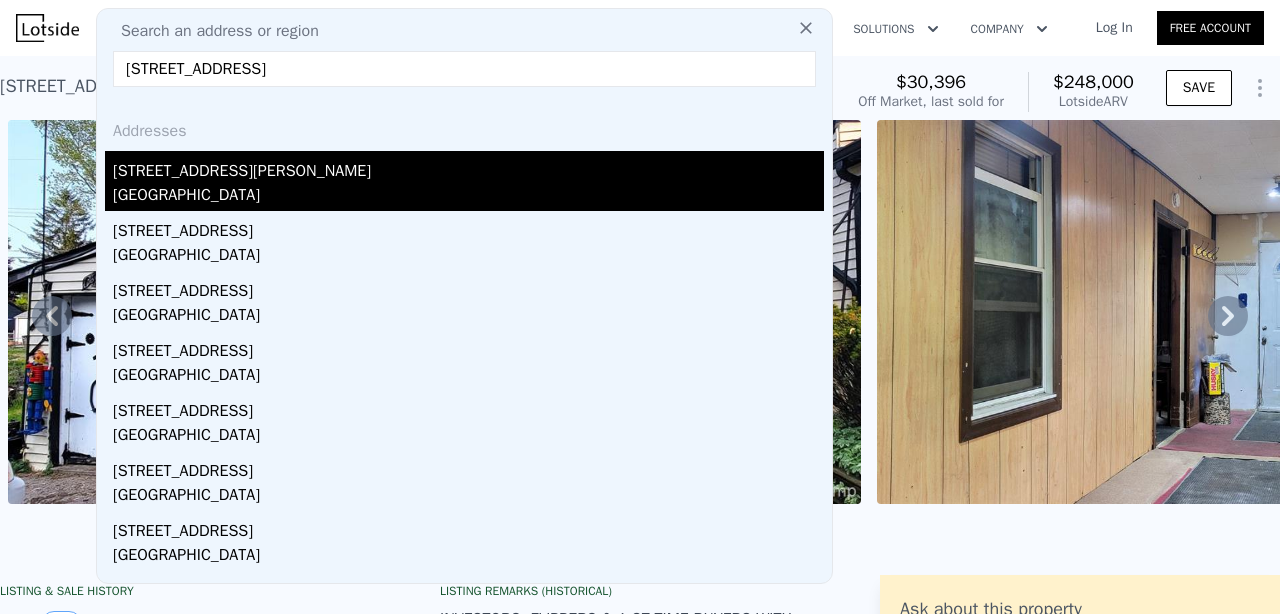click on "[GEOGRAPHIC_DATA]" at bounding box center (468, 197) 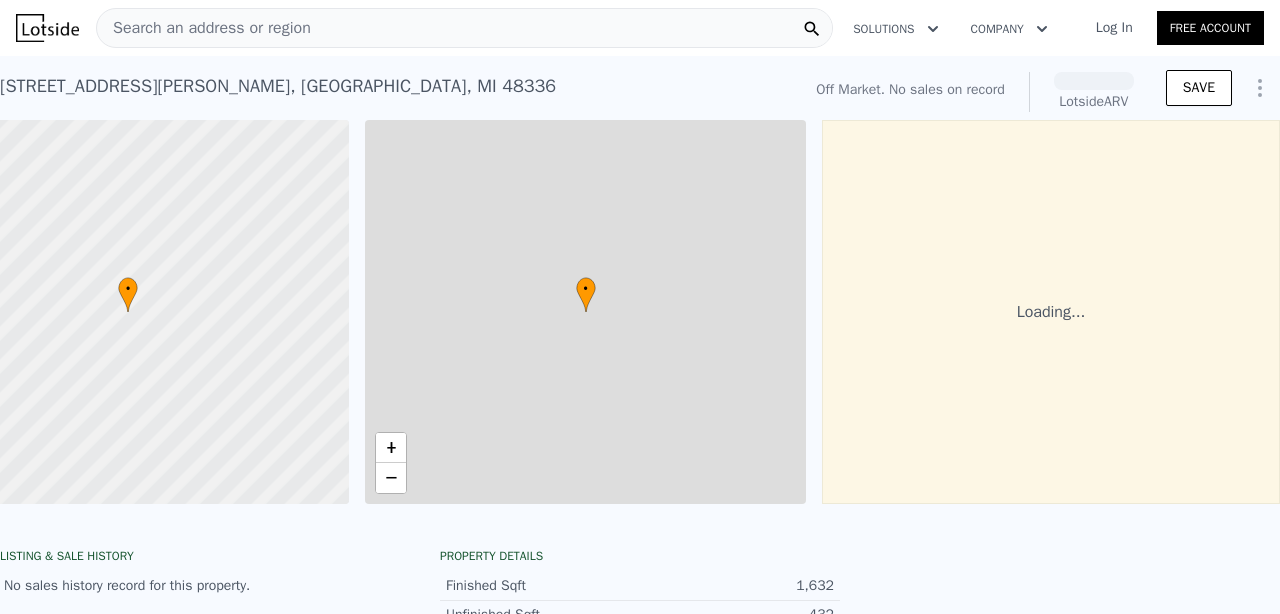 scroll, scrollTop: 0, scrollLeft: 101, axis: horizontal 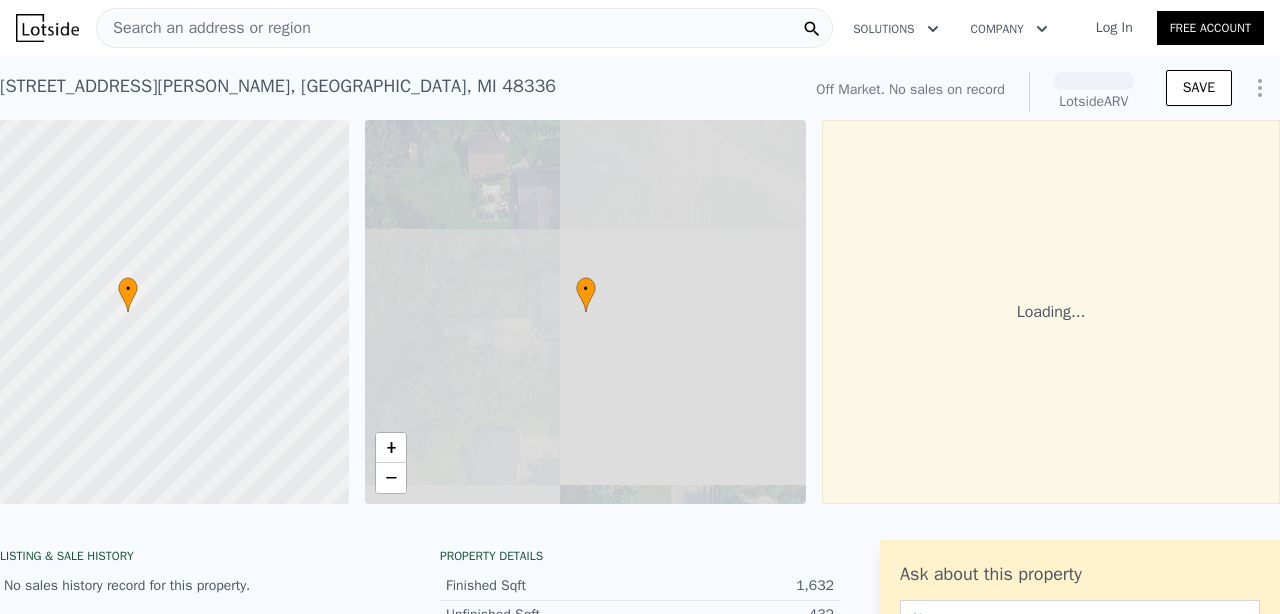 click on "Search an address or region" at bounding box center [204, 28] 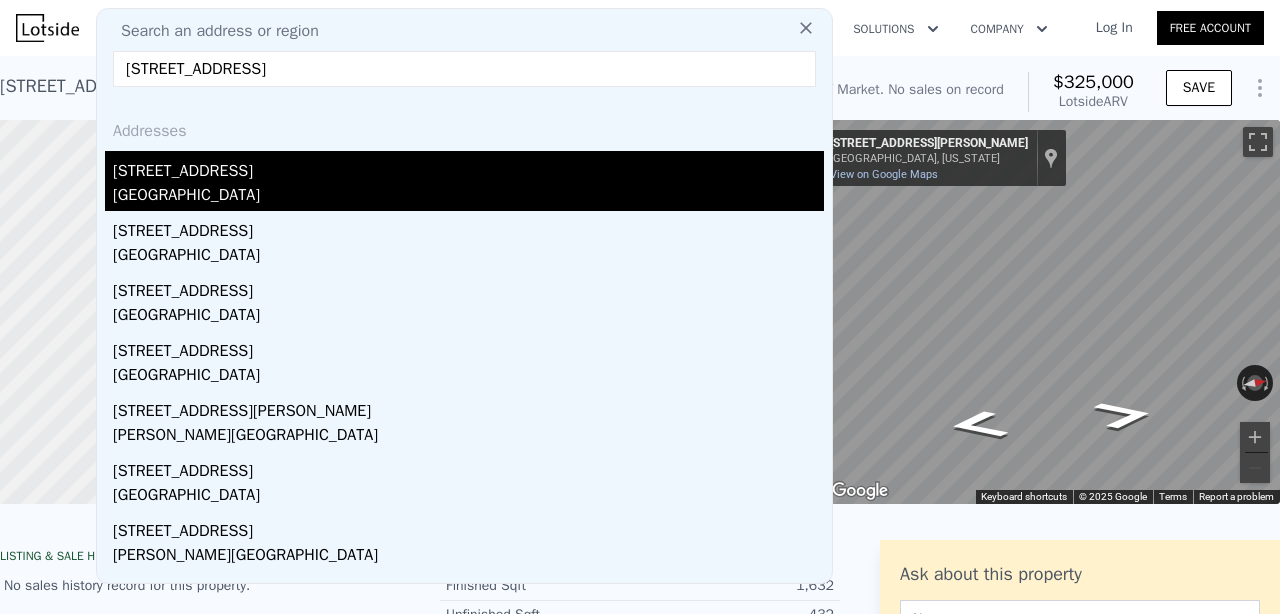 type on "[STREET_ADDRESS]" 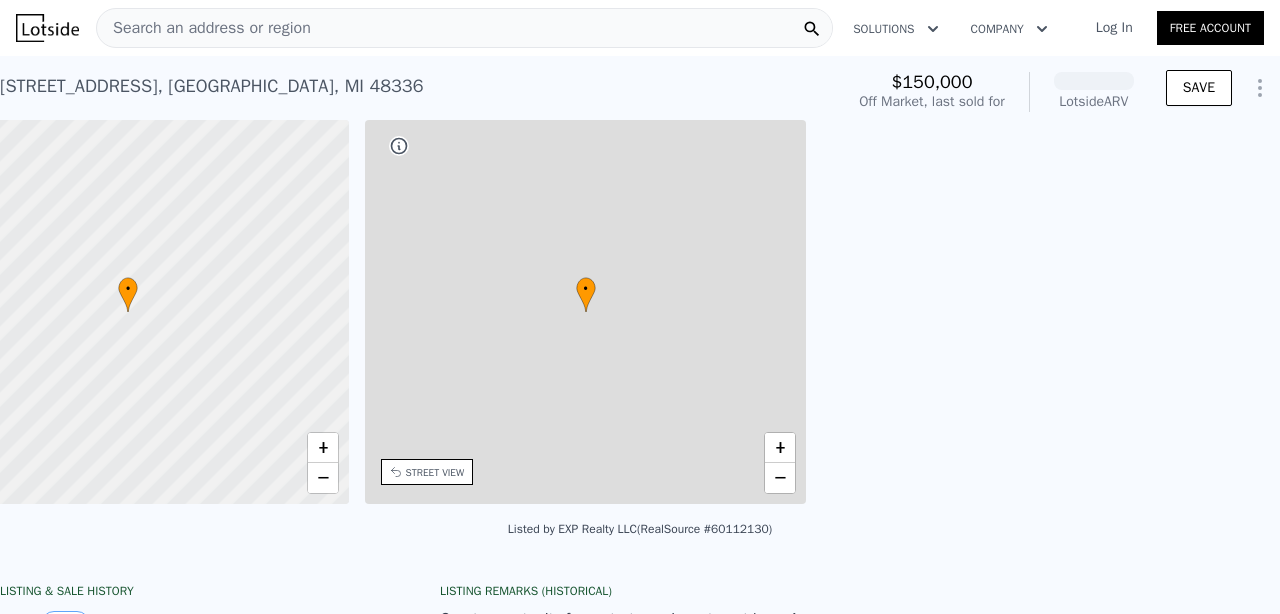 scroll, scrollTop: 0, scrollLeft: 465, axis: horizontal 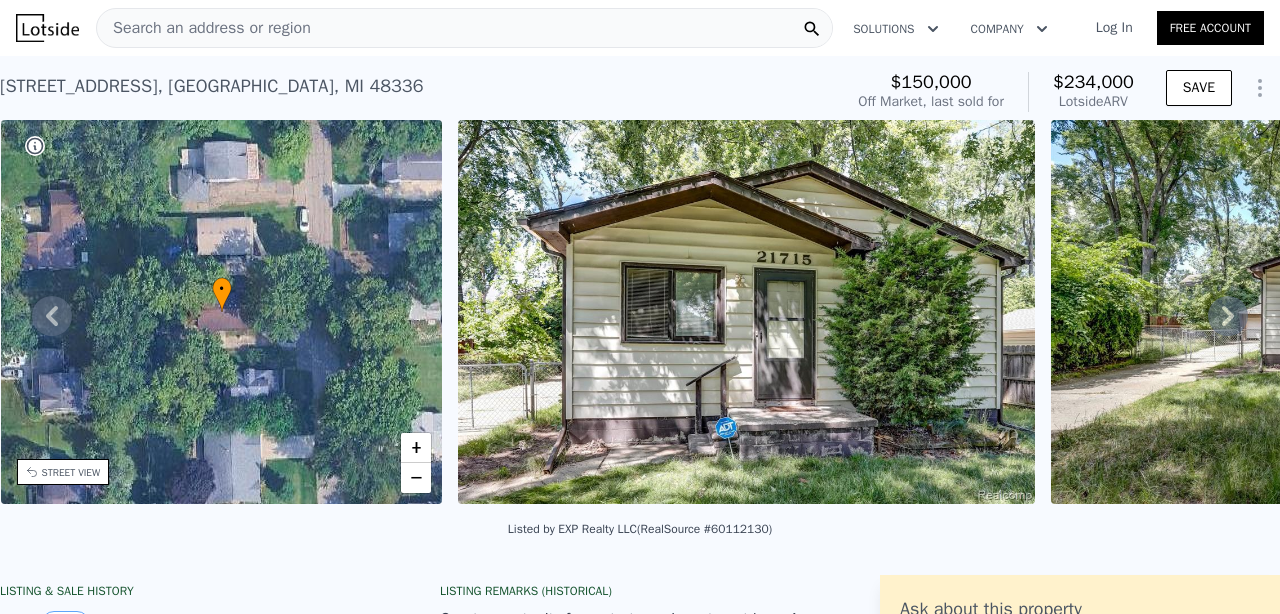 click at bounding box center [746, 312] 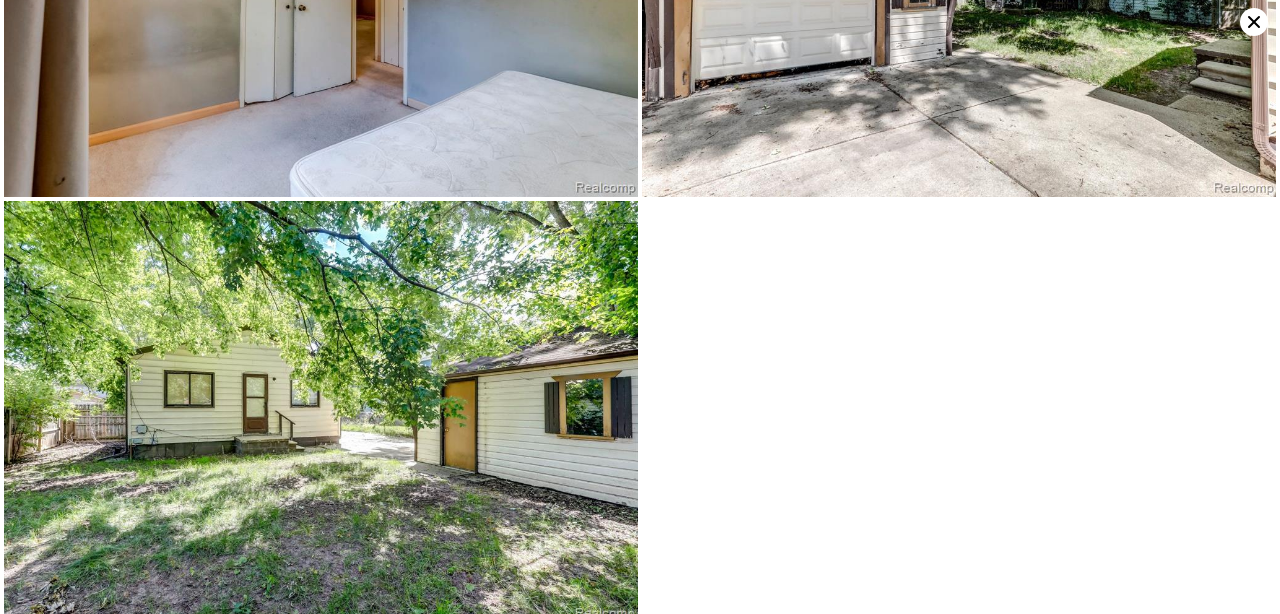 scroll, scrollTop: 4071, scrollLeft: 0, axis: vertical 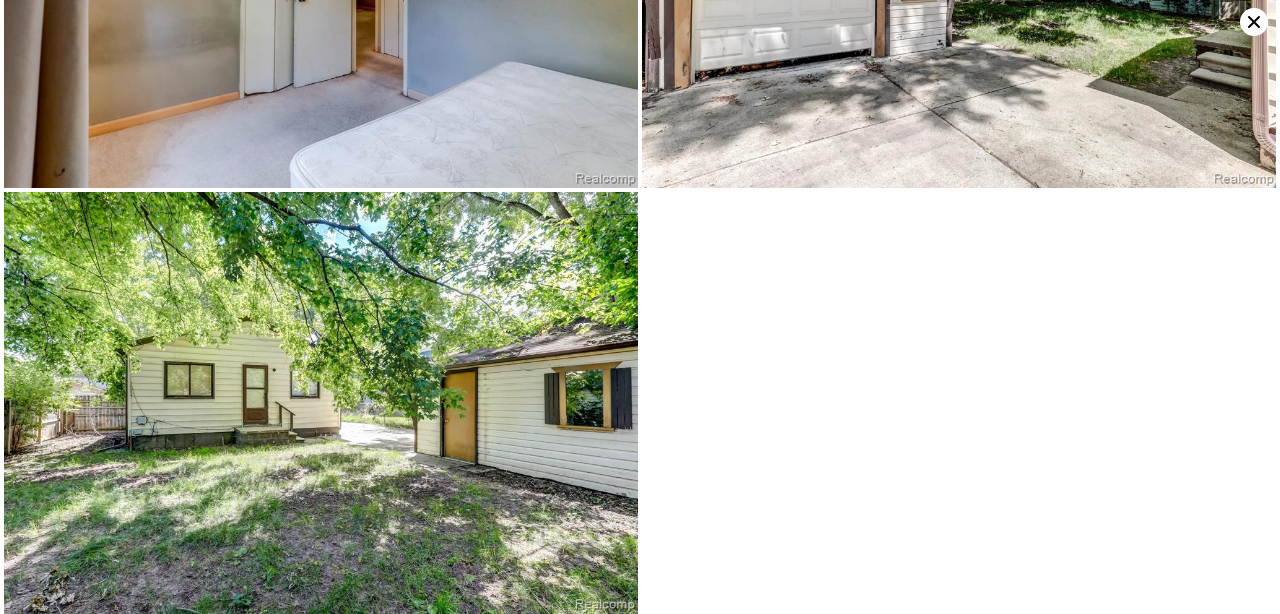 click at bounding box center [321, 403] 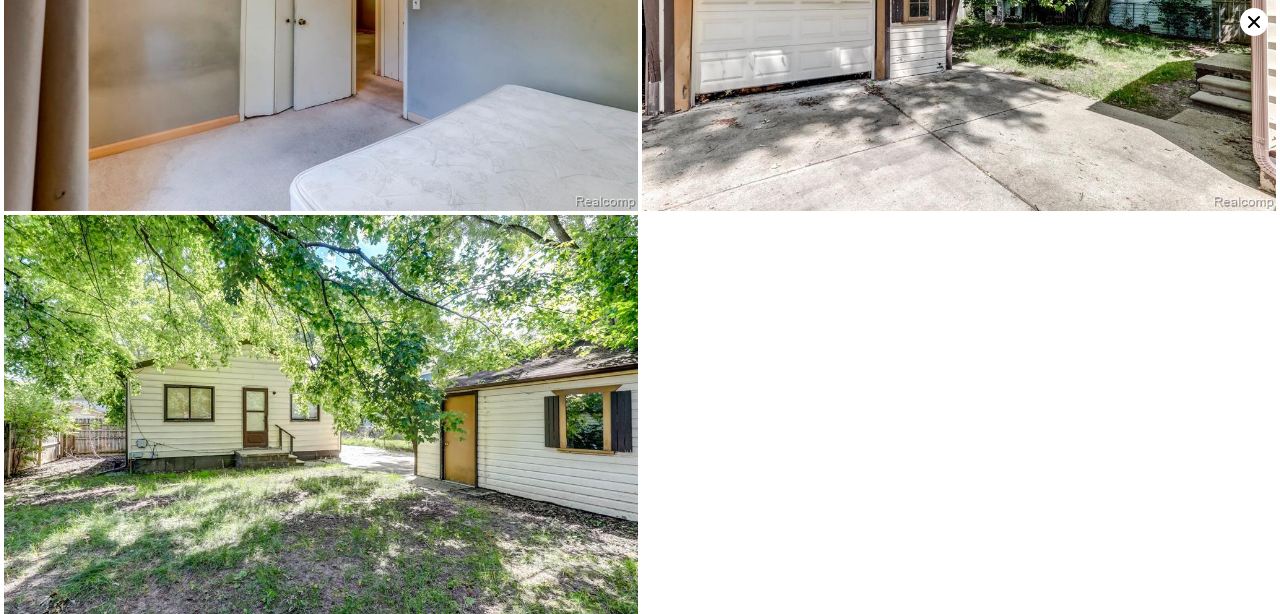scroll, scrollTop: 4071, scrollLeft: 0, axis: vertical 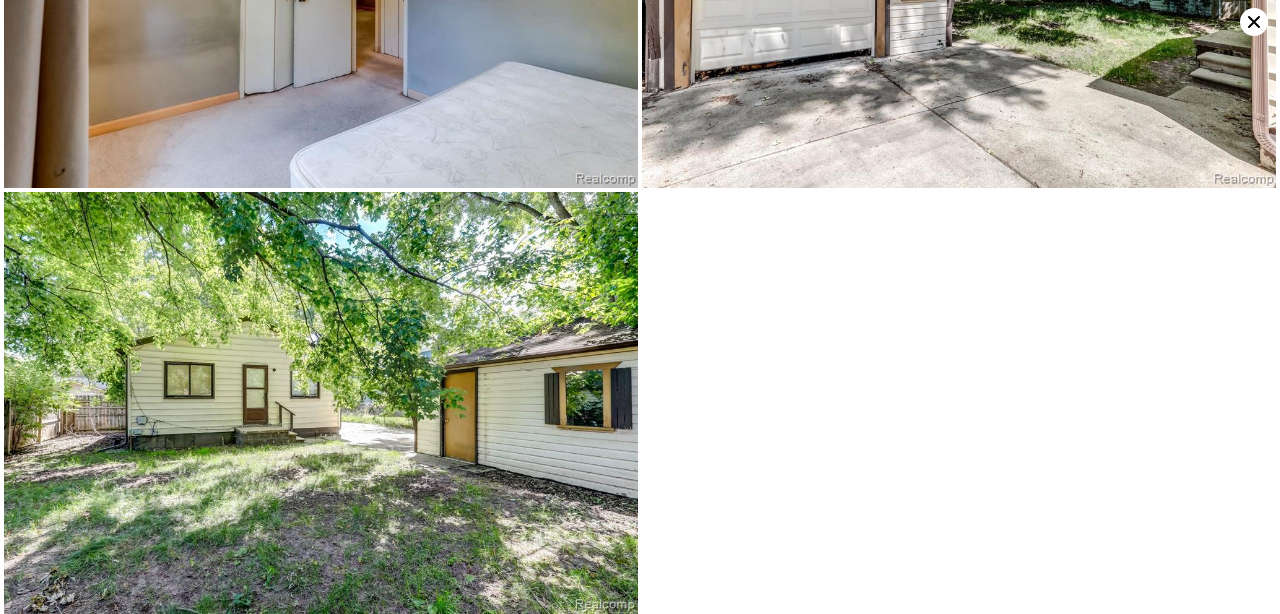 click at bounding box center (958, -1729) 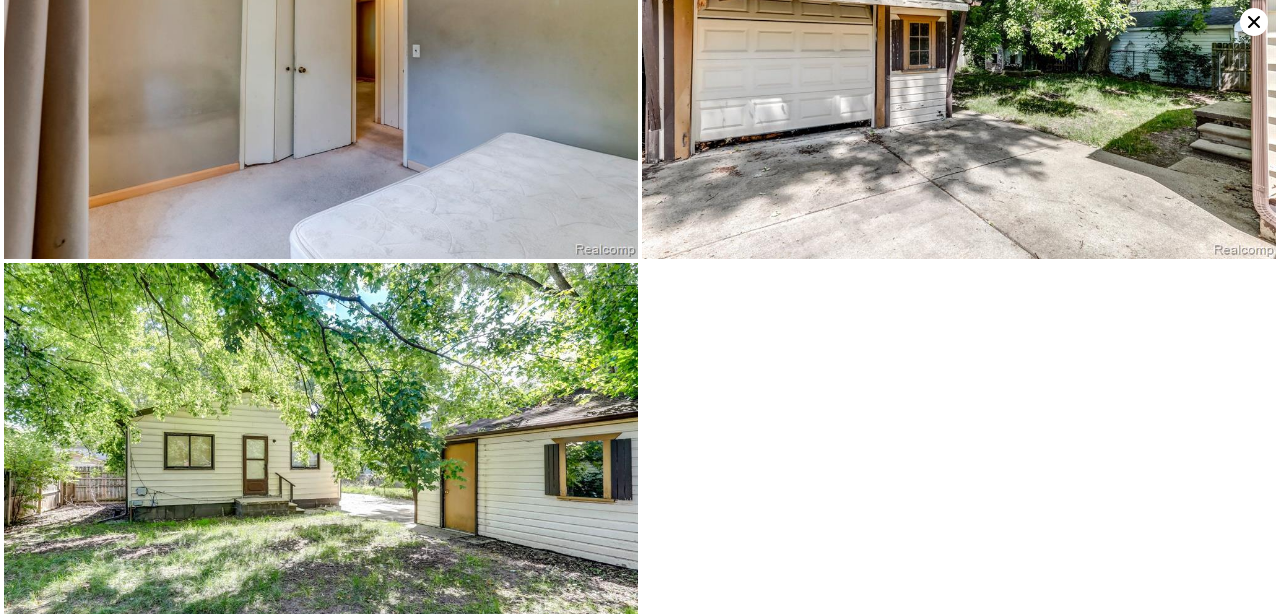 scroll, scrollTop: 4071, scrollLeft: 0, axis: vertical 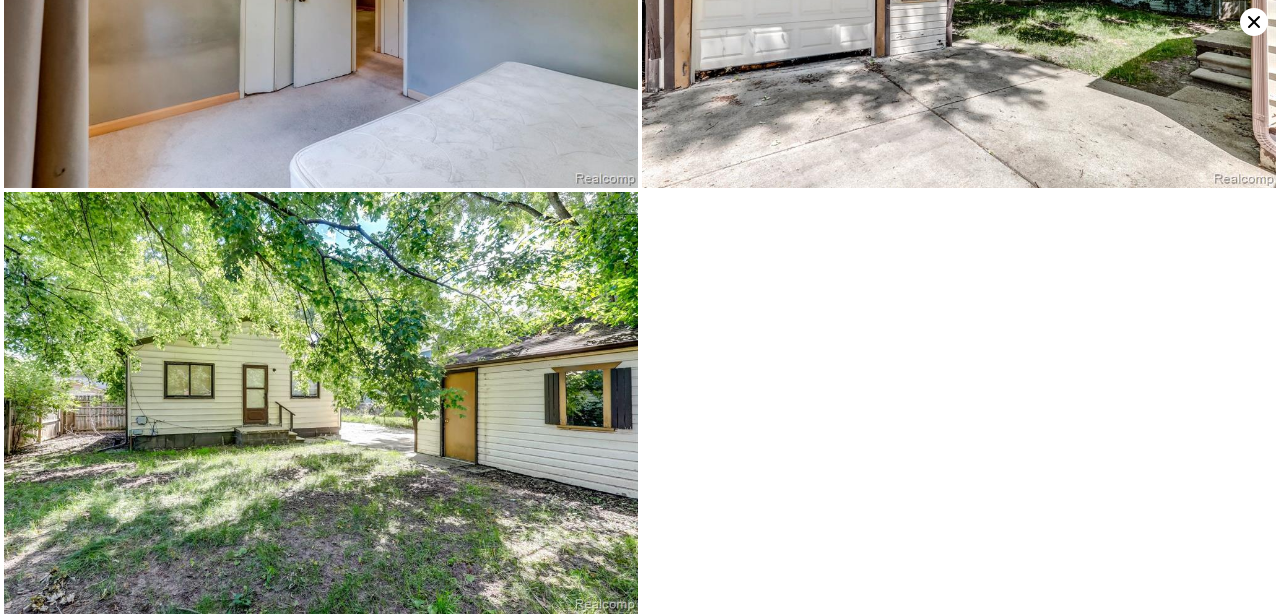 click at bounding box center [321, 403] 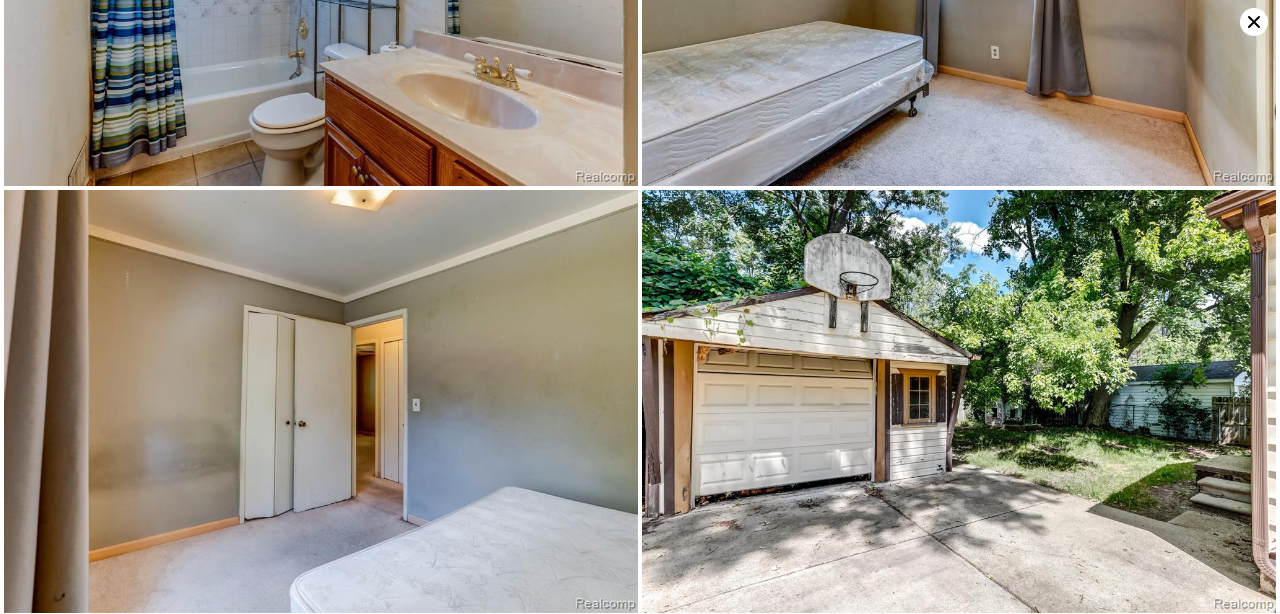 click at bounding box center (321, 401) 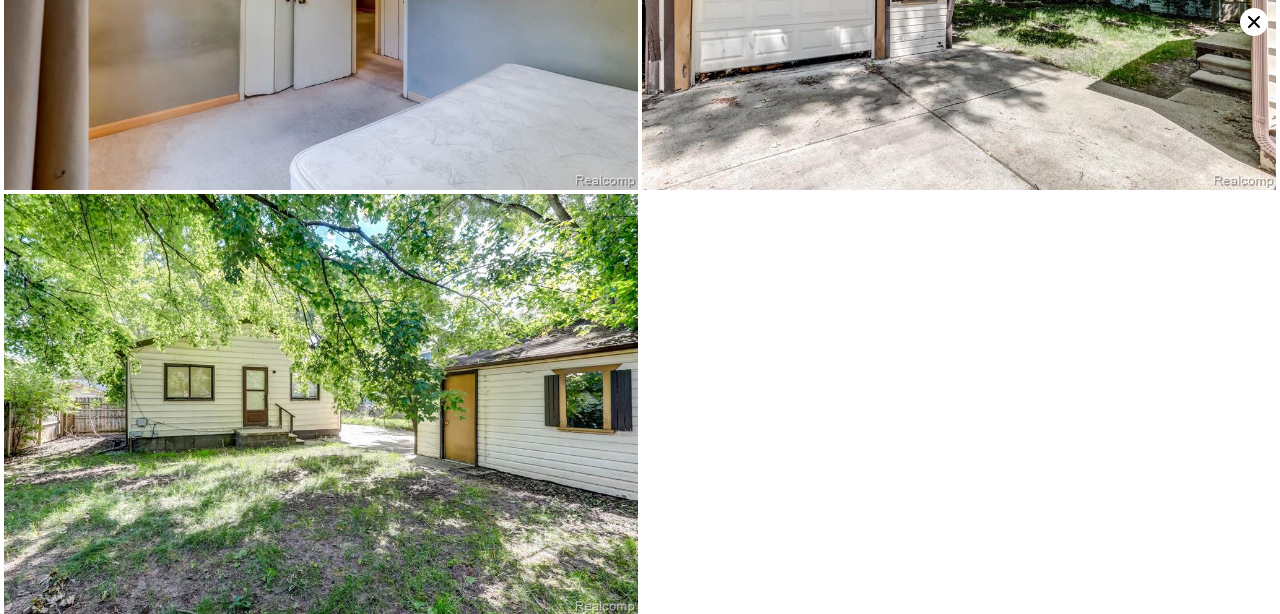 scroll, scrollTop: 4071, scrollLeft: 0, axis: vertical 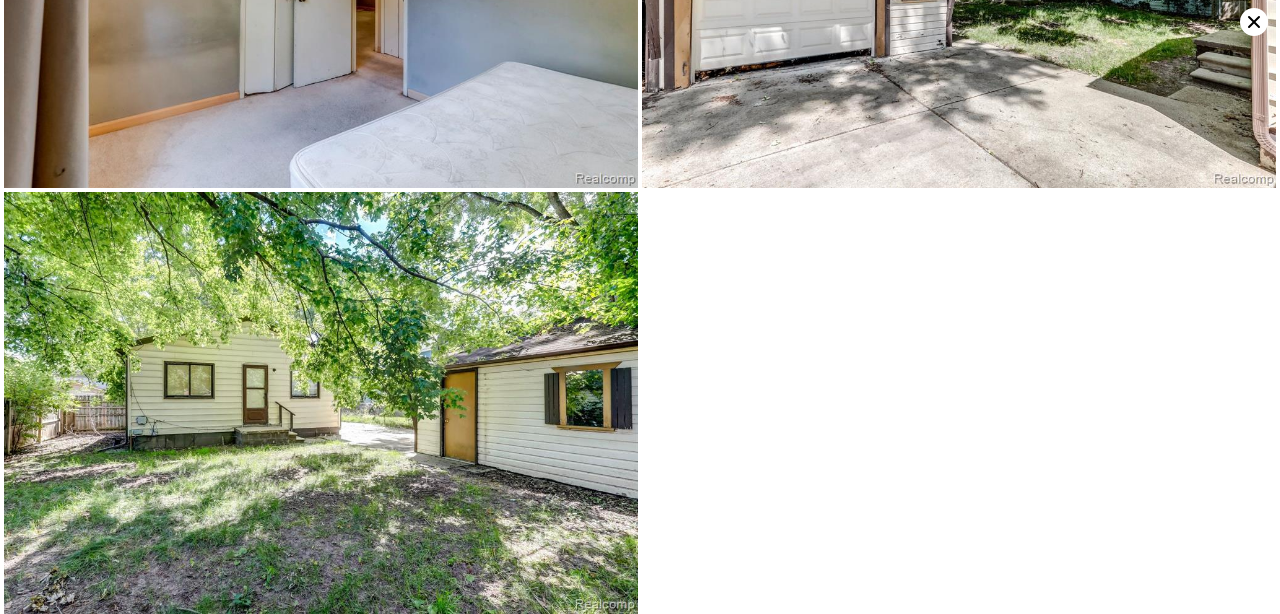 click at bounding box center [958, -1729] 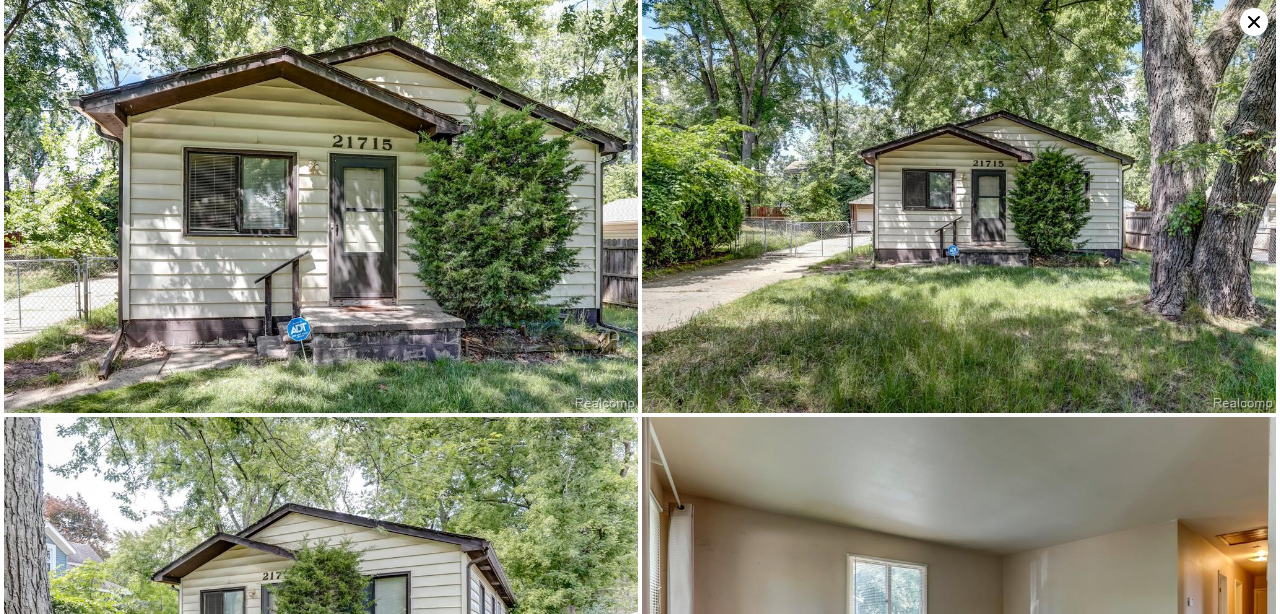 scroll, scrollTop: 0, scrollLeft: 0, axis: both 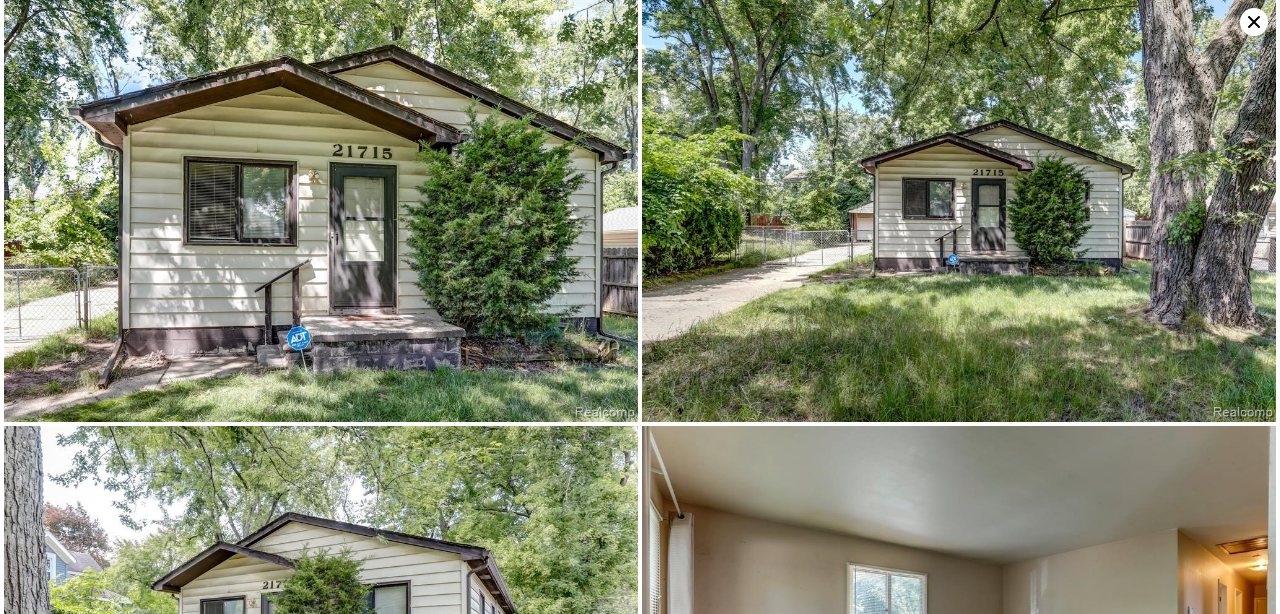 click at bounding box center [959, 211] 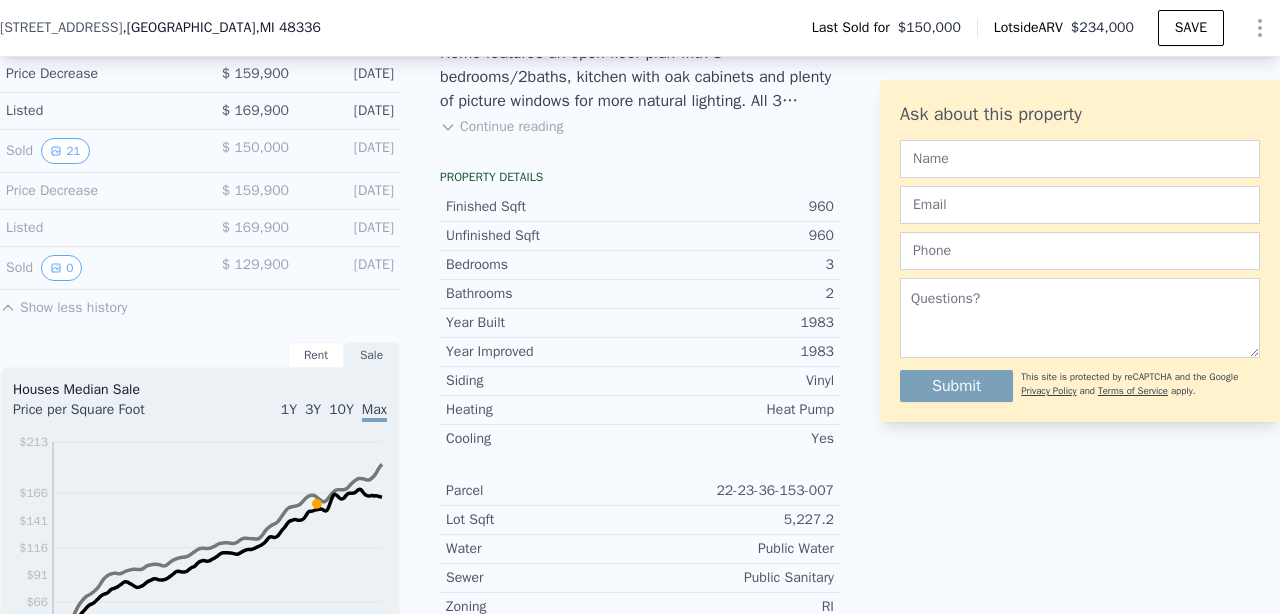 scroll, scrollTop: 584, scrollLeft: 0, axis: vertical 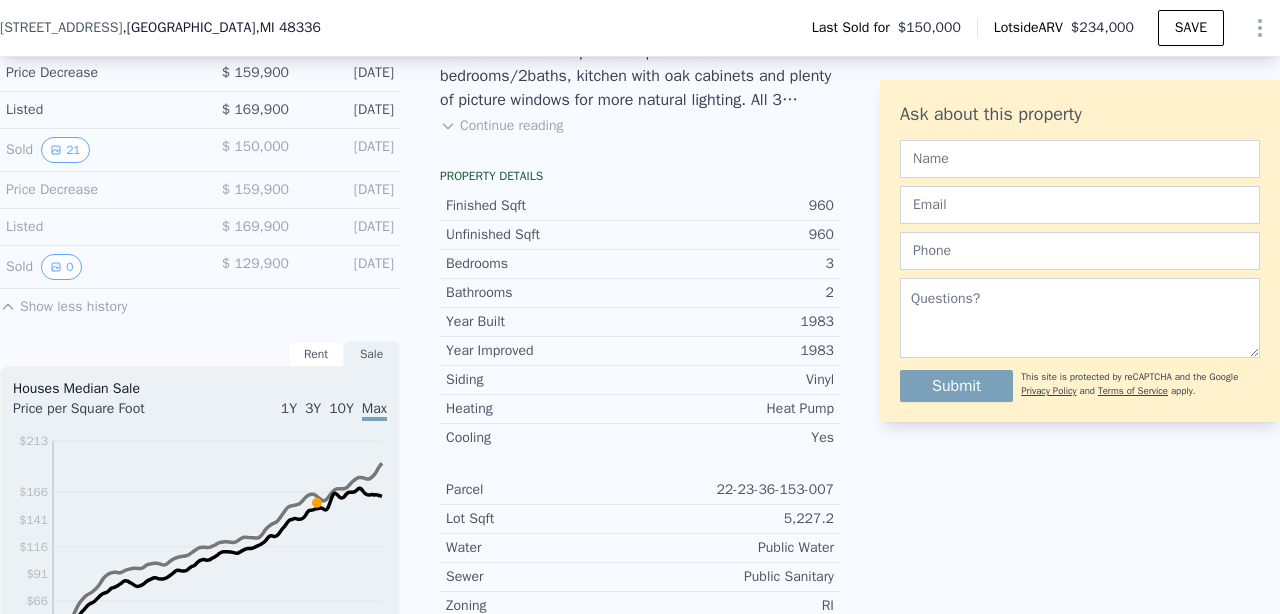 click 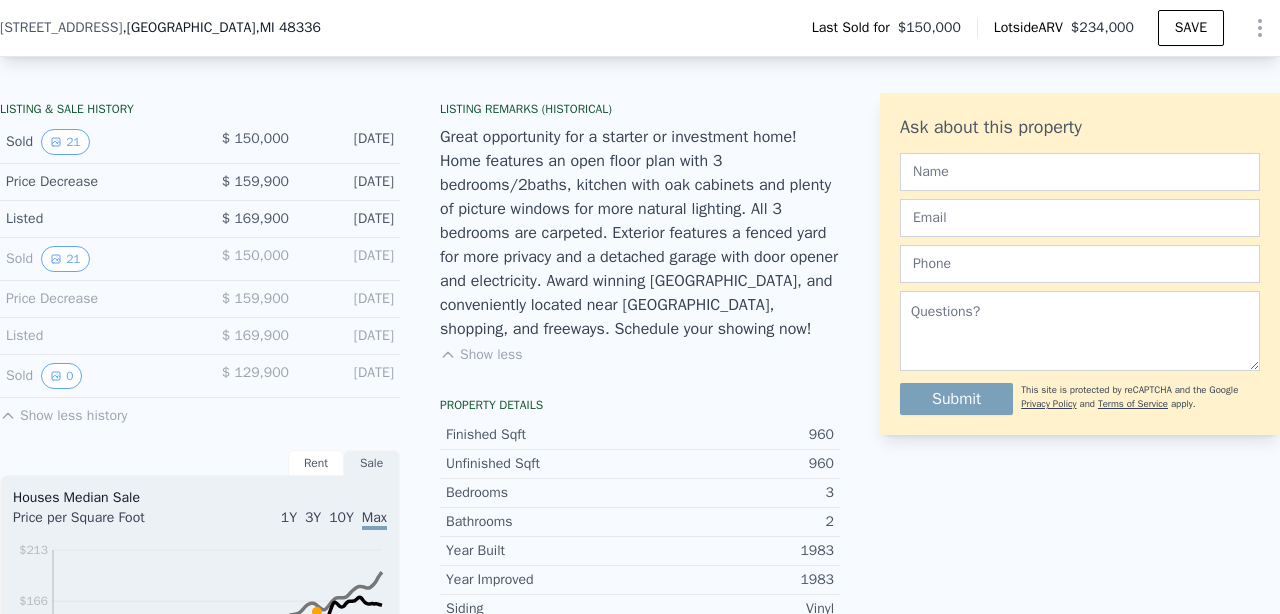scroll, scrollTop: 479, scrollLeft: 0, axis: vertical 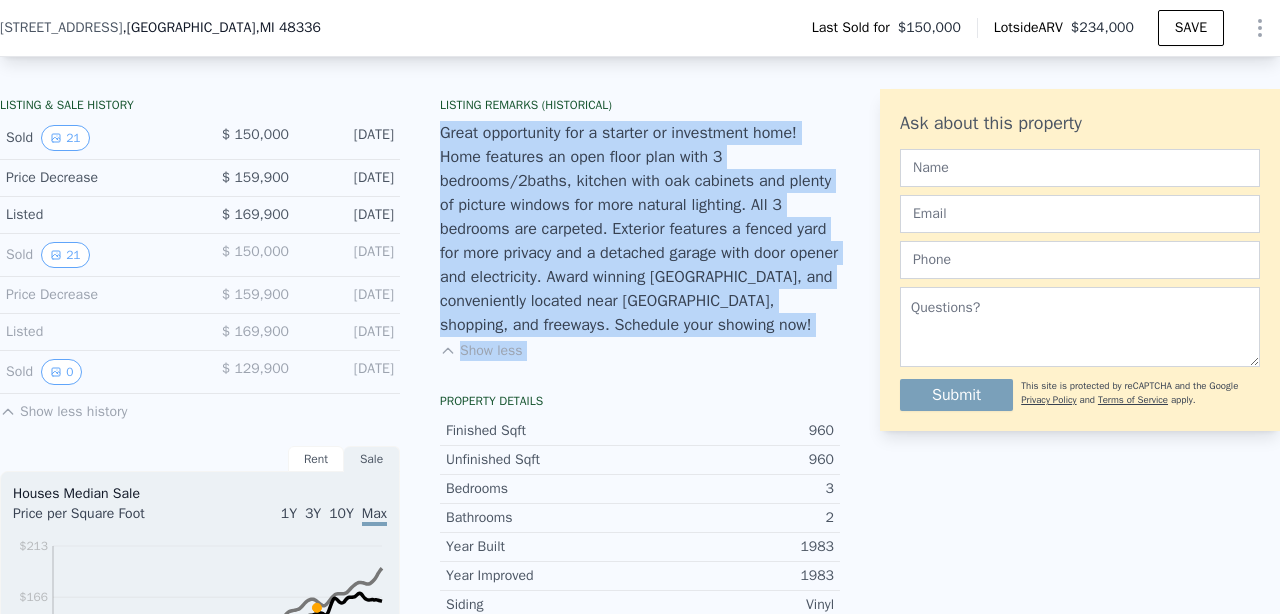 drag, startPoint x: 443, startPoint y: 113, endPoint x: 629, endPoint y: 397, distance: 339.48785 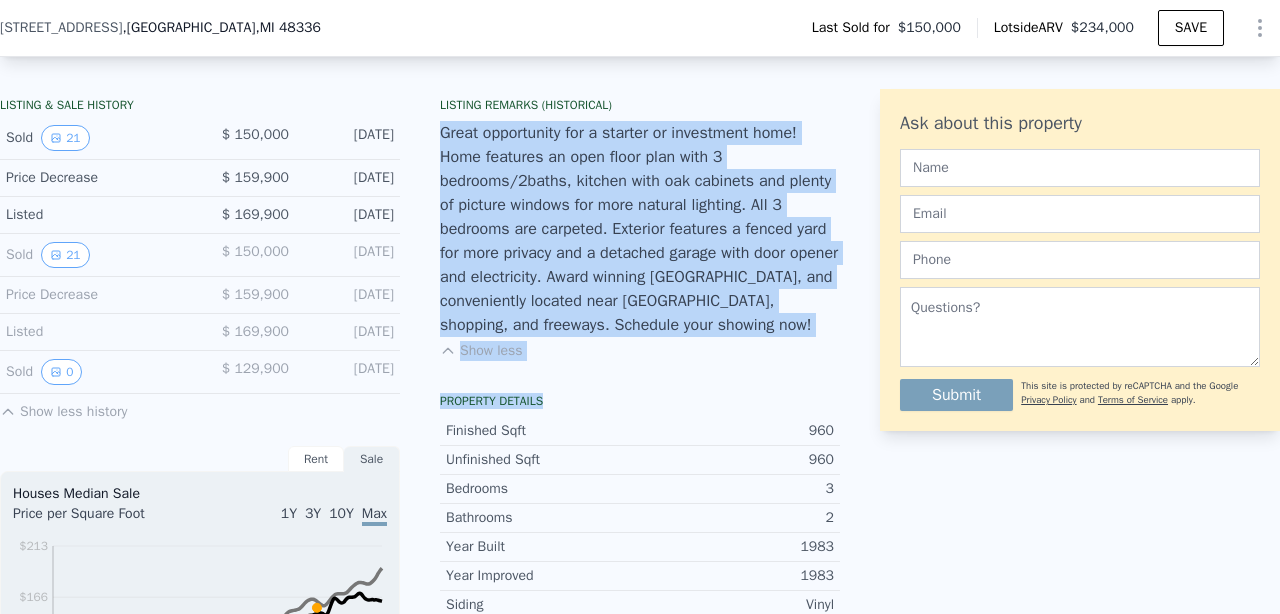 click on "Great opportunity for a starter or investment home! Home features an open floor plan with 3 bedrooms/2baths, kitchen with oak cabinets and plenty of picture windows for more natural lighting. All 3 bedrooms are carpeted. Exterior features a fenced yard for more privacy and a detached garage with door opener and electricity. Award winning [GEOGRAPHIC_DATA], and conveniently located near [GEOGRAPHIC_DATA], shopping, and freeways. Schedule your showing now!" at bounding box center [640, 229] 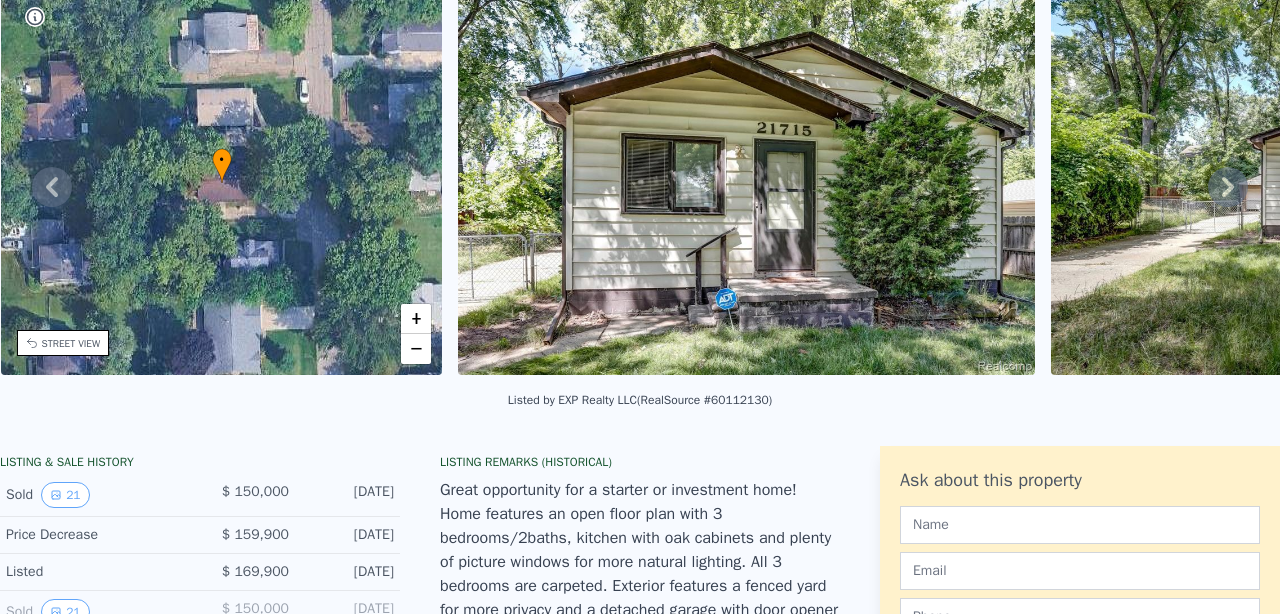 scroll, scrollTop: 0, scrollLeft: 0, axis: both 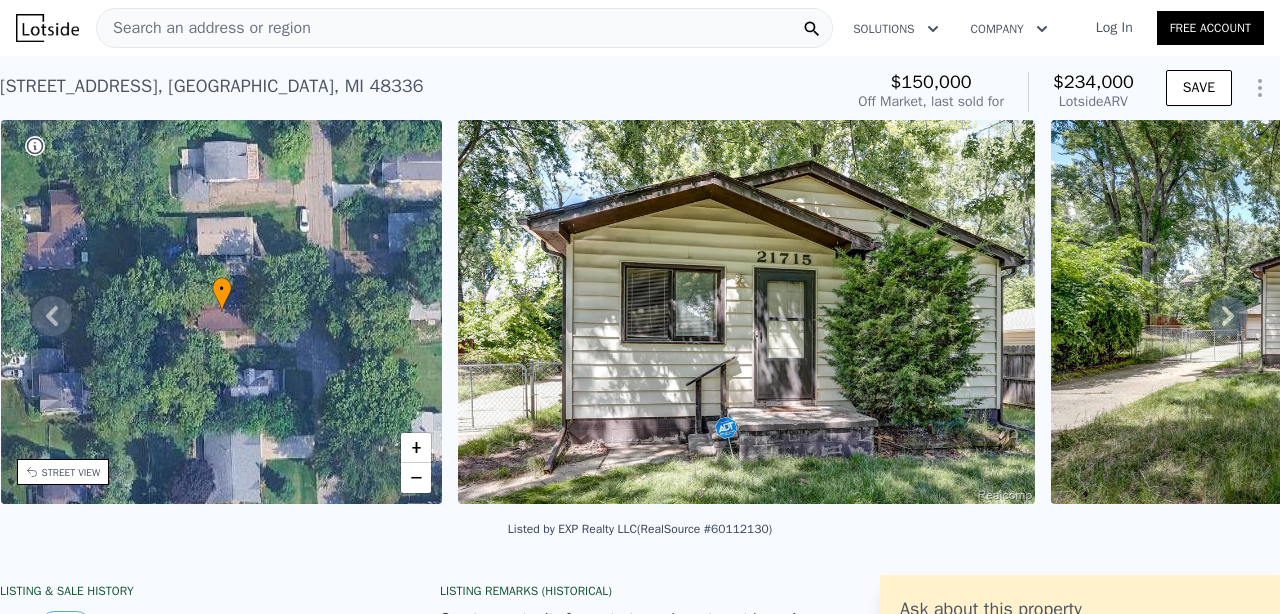 click on "Search an address or region" at bounding box center [464, 28] 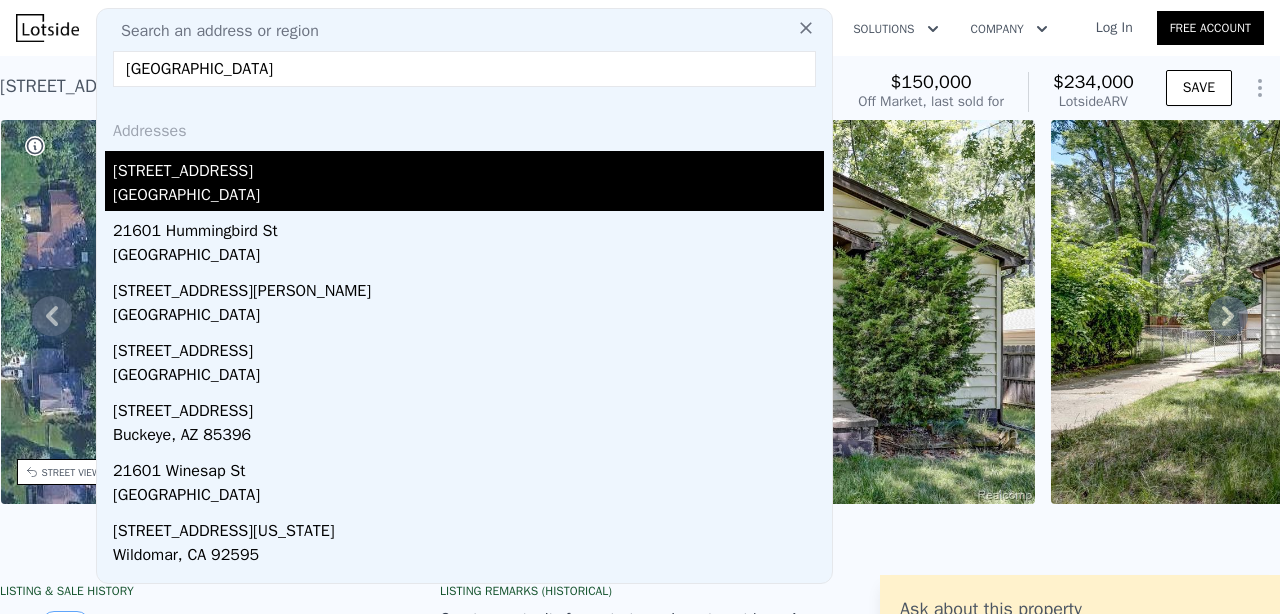 type on "[GEOGRAPHIC_DATA]" 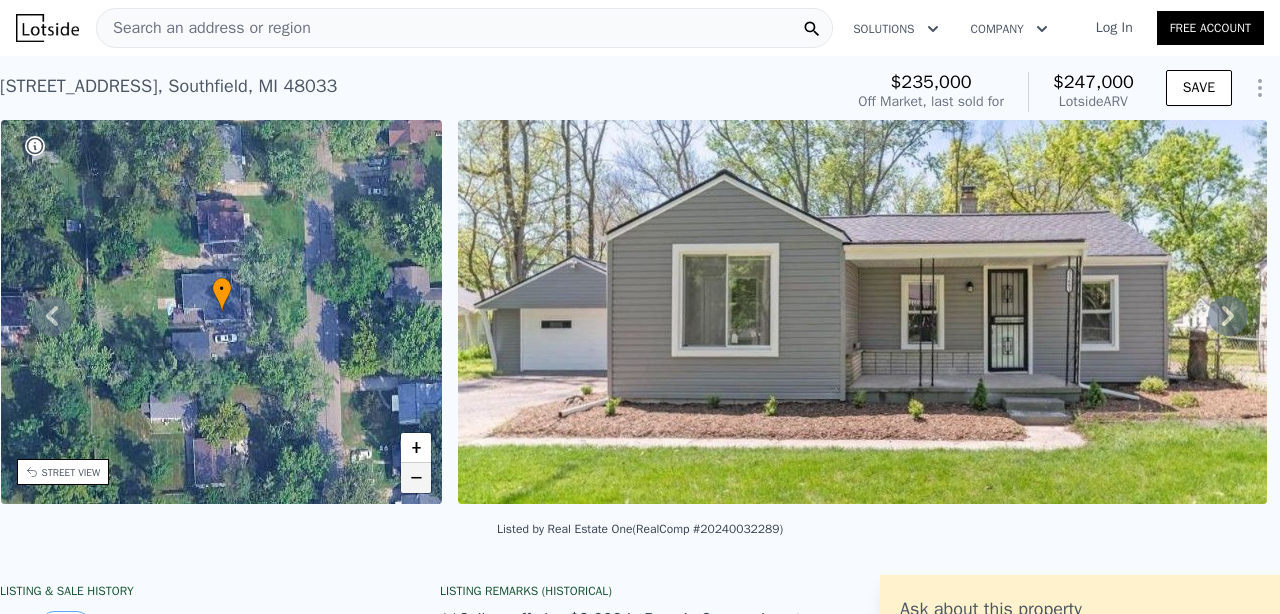 click on "−" at bounding box center (416, 478) 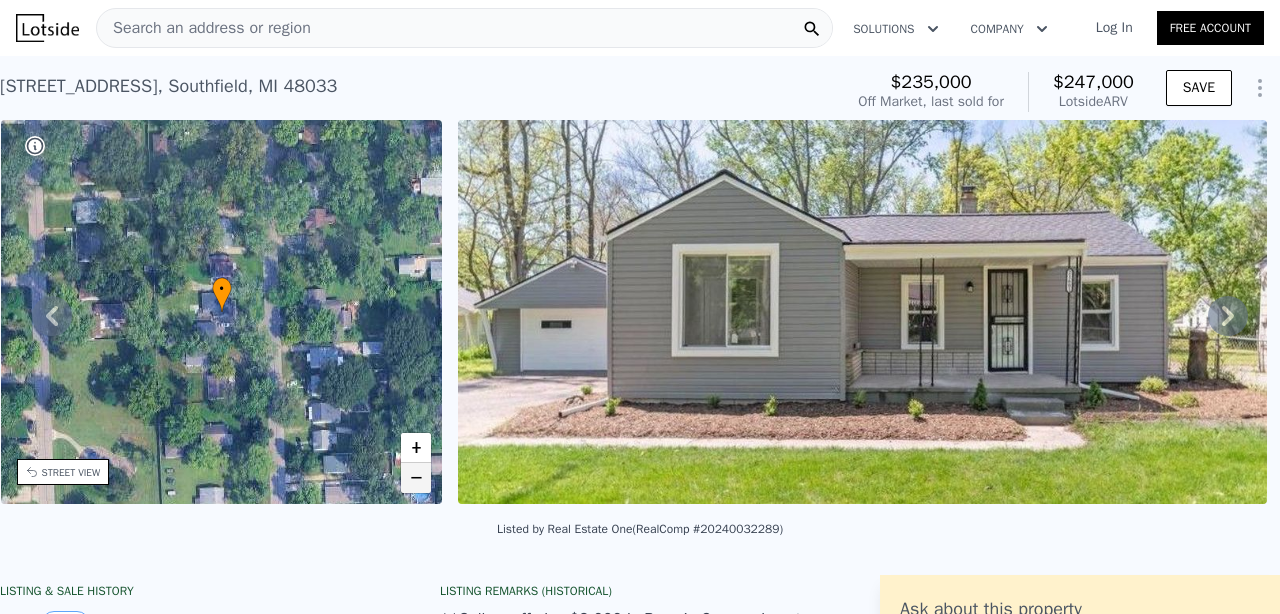 click on "−" at bounding box center (416, 478) 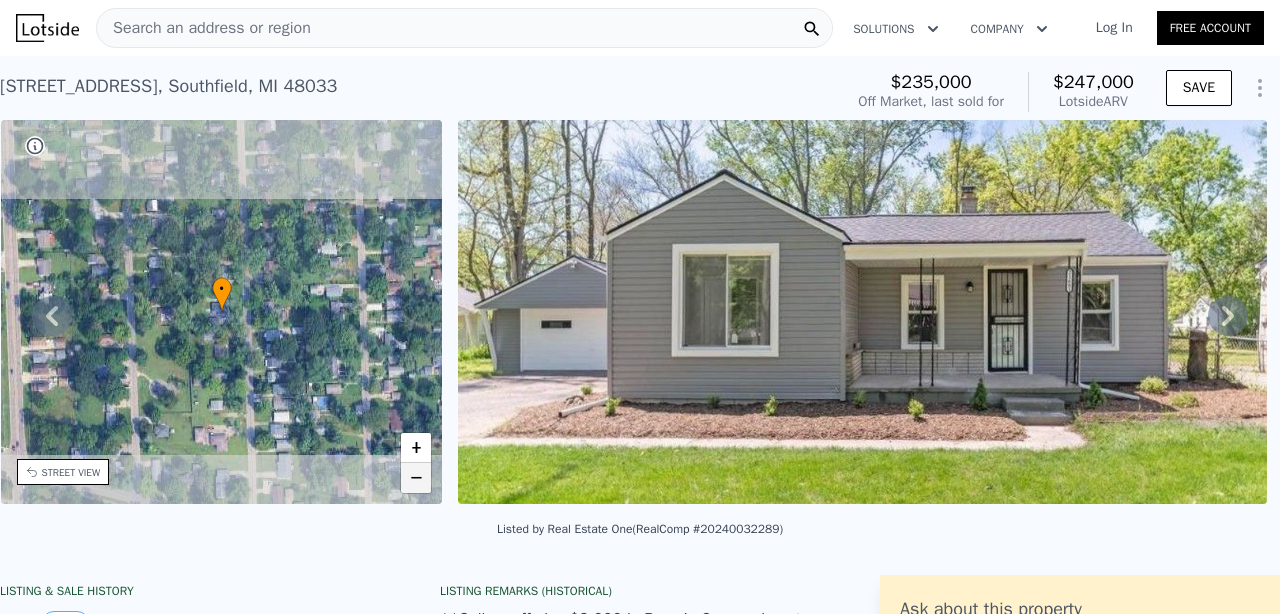click on "−" at bounding box center (416, 478) 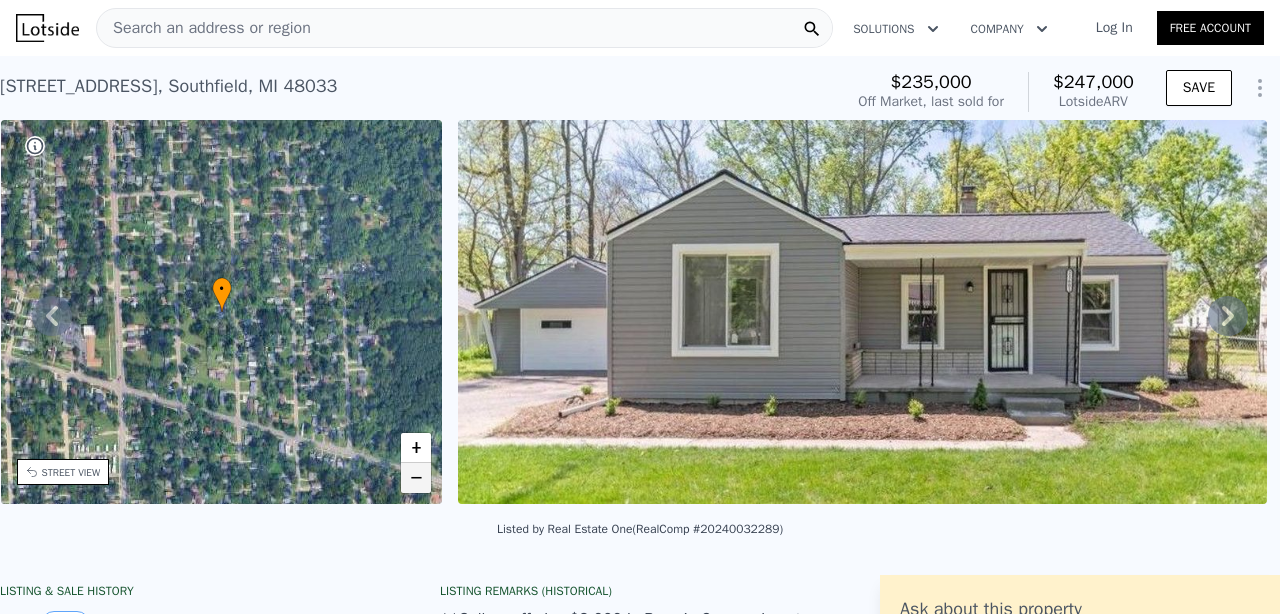 click on "−" at bounding box center (416, 478) 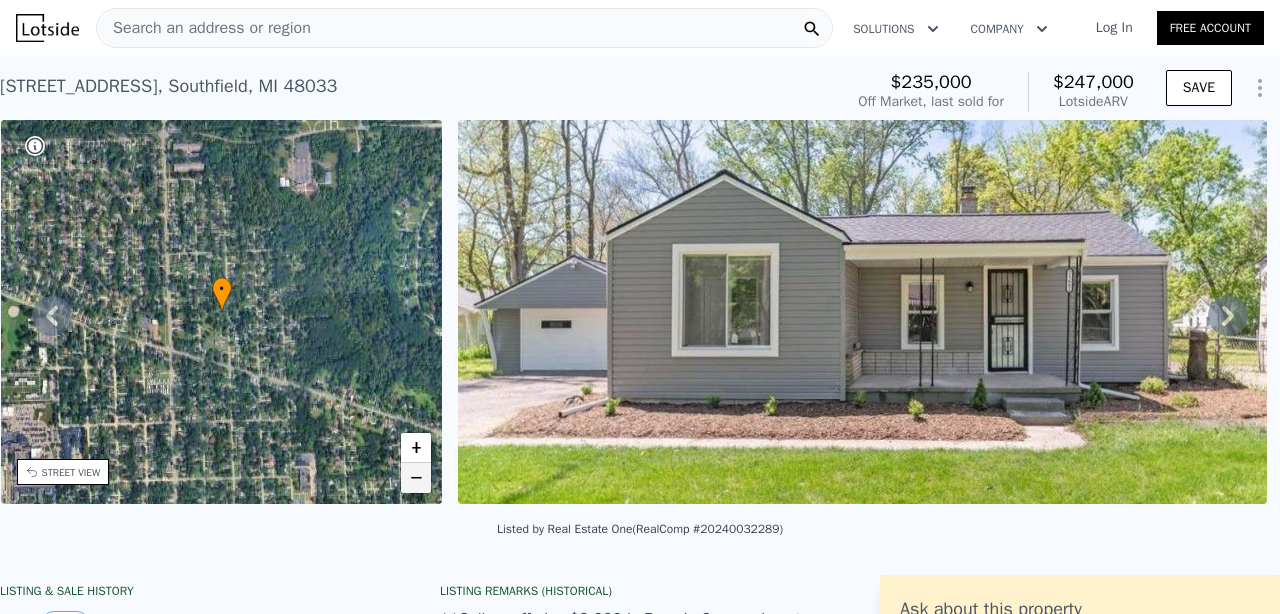 click on "−" at bounding box center (416, 478) 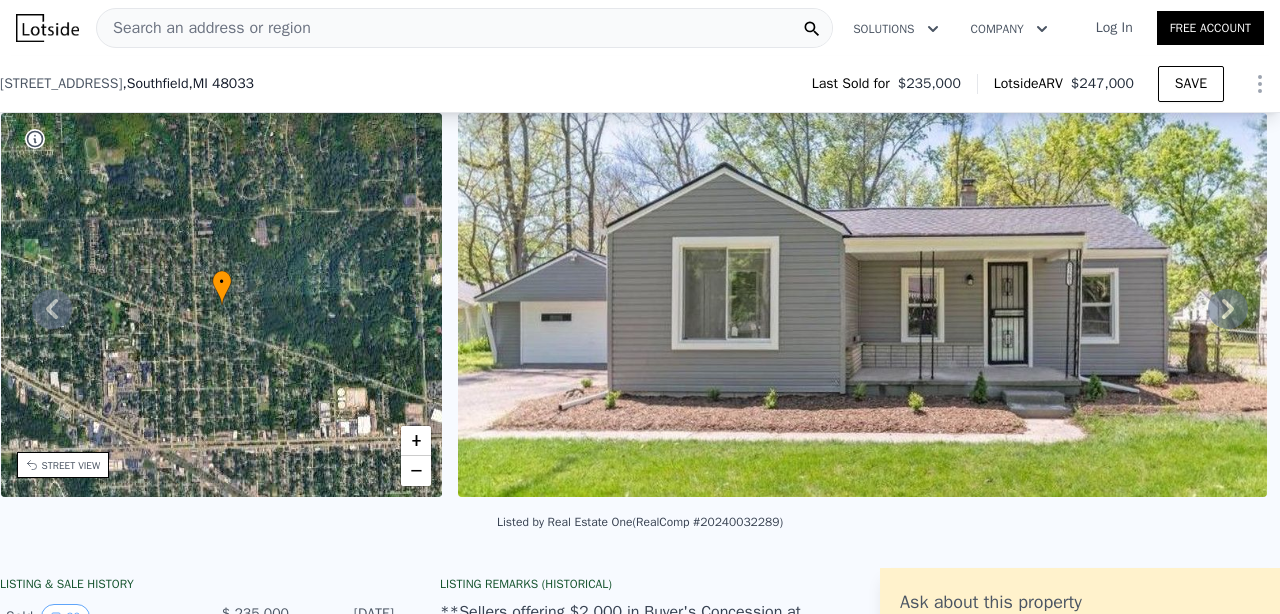 scroll, scrollTop: 168, scrollLeft: 0, axis: vertical 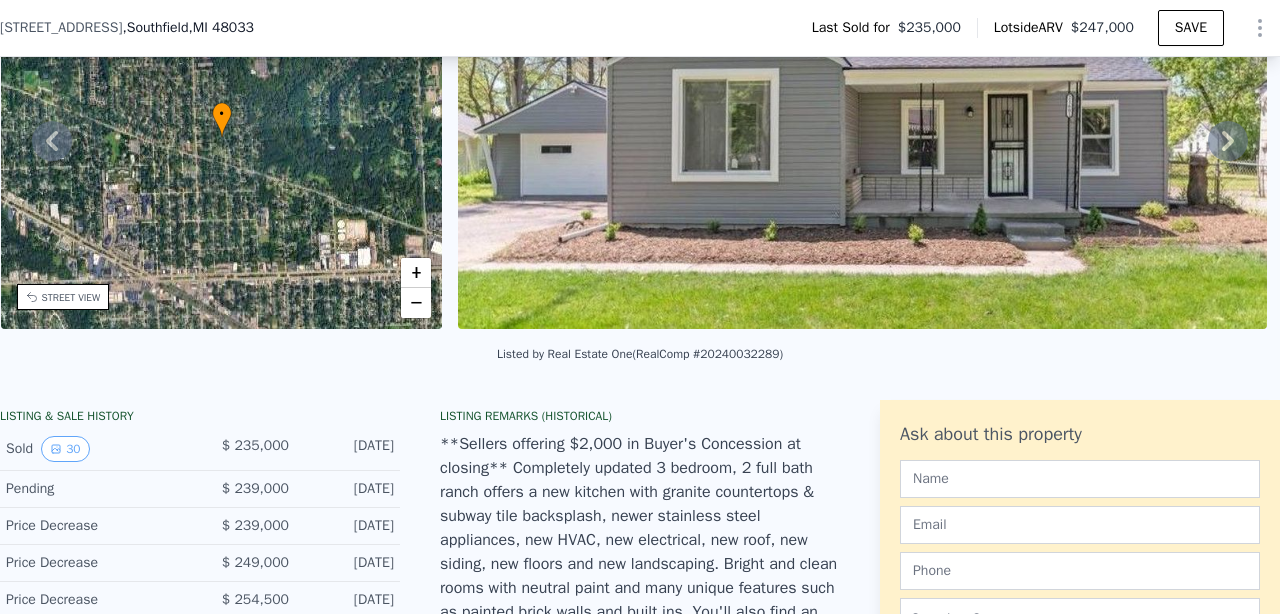 click on "STREET VIEW" at bounding box center [71, 297] 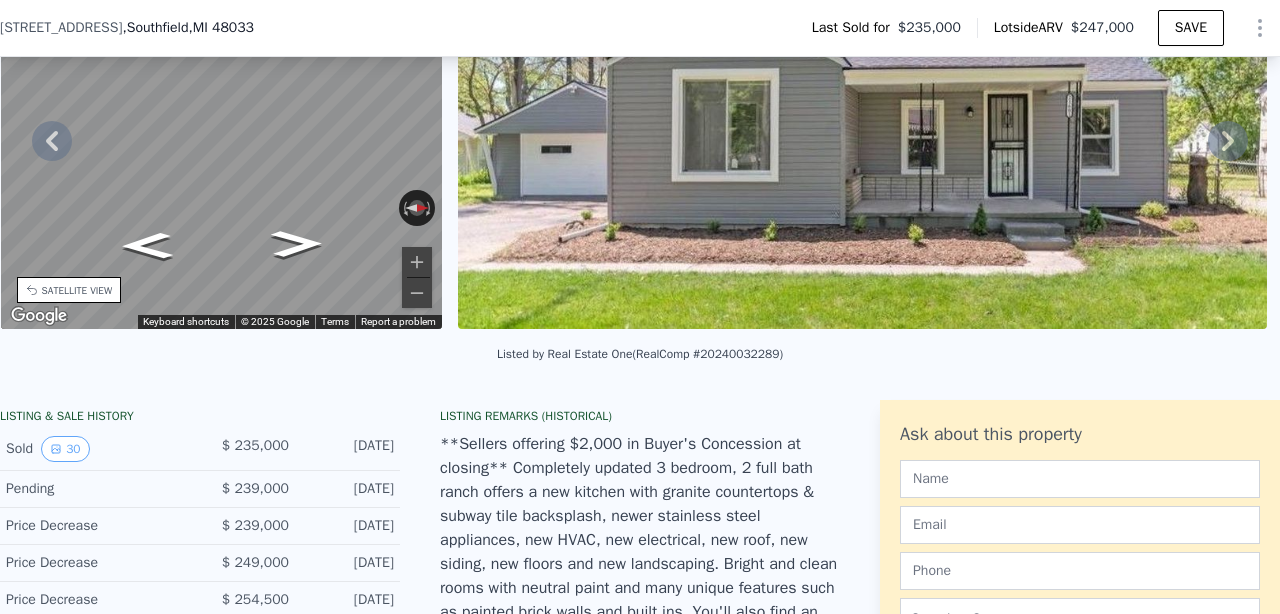 scroll, scrollTop: 72, scrollLeft: 0, axis: vertical 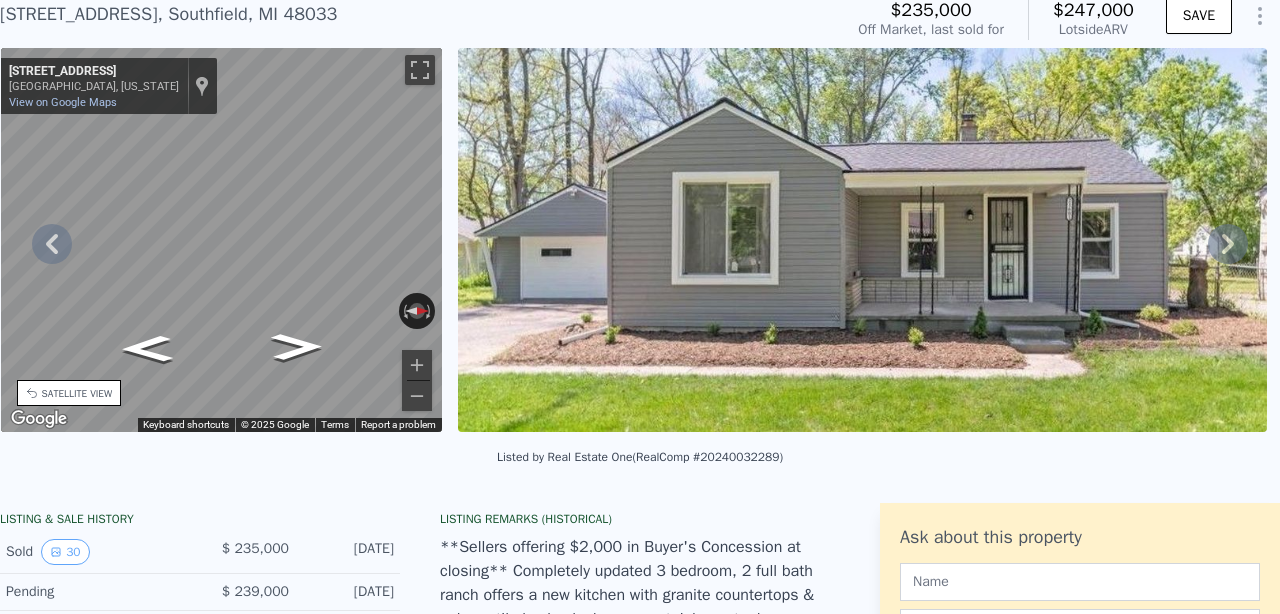 click on "SATELLITE VIEW" at bounding box center (77, 393) 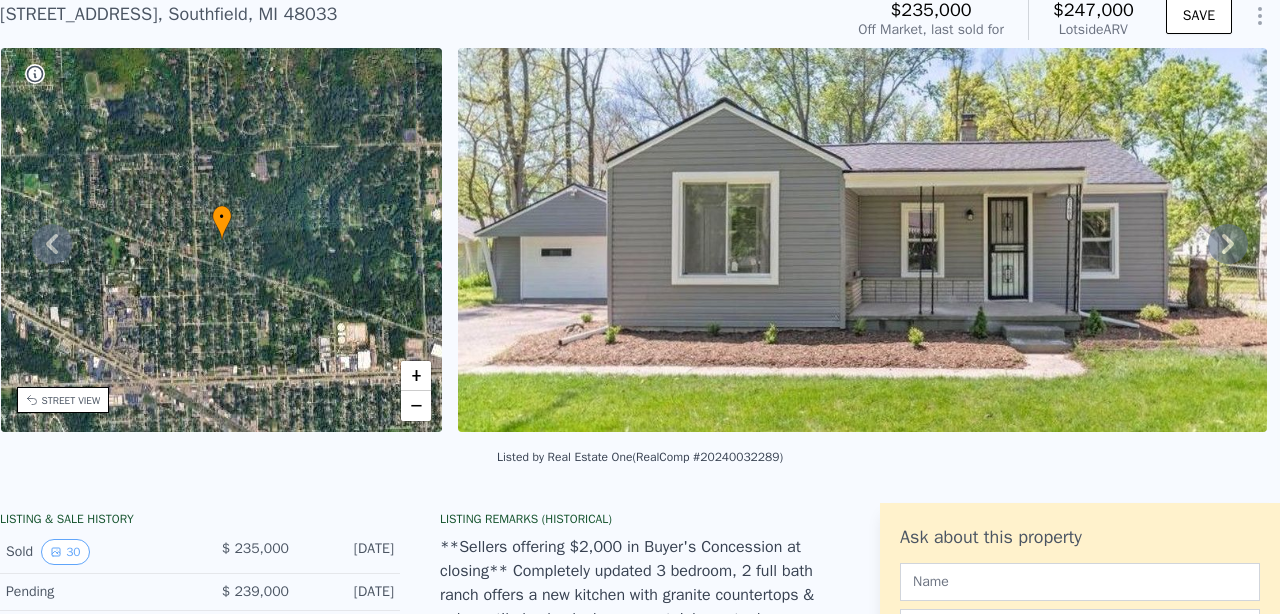 click on "STREET VIEW" at bounding box center [71, 400] 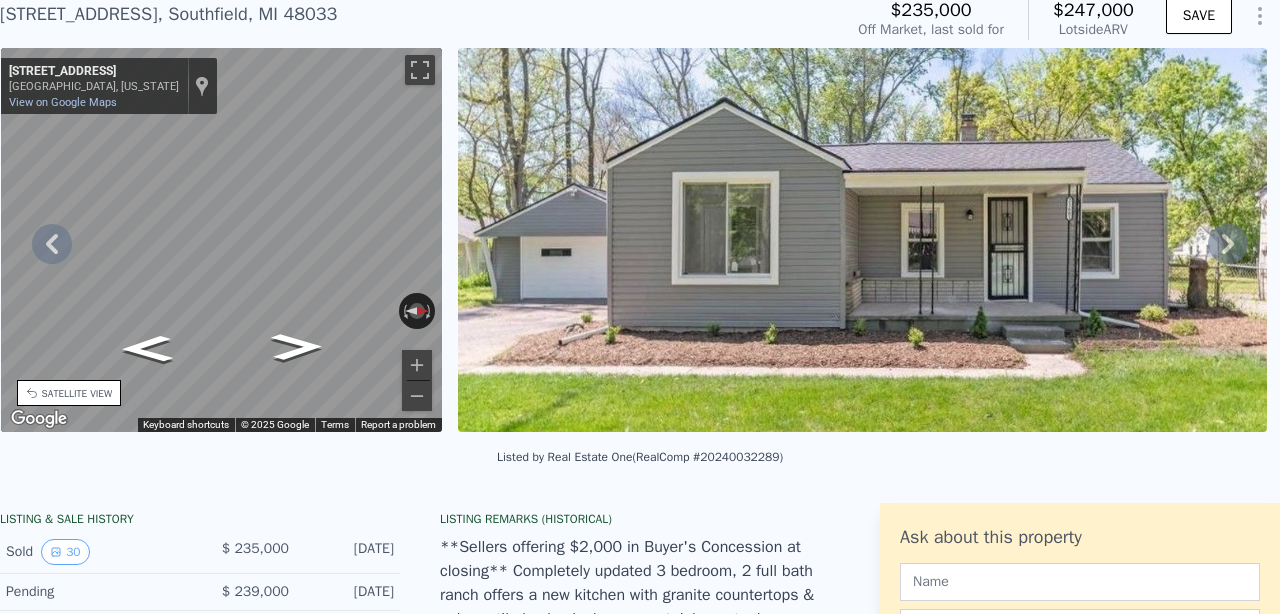 click on "SATELLITE VIEW" at bounding box center (77, 393) 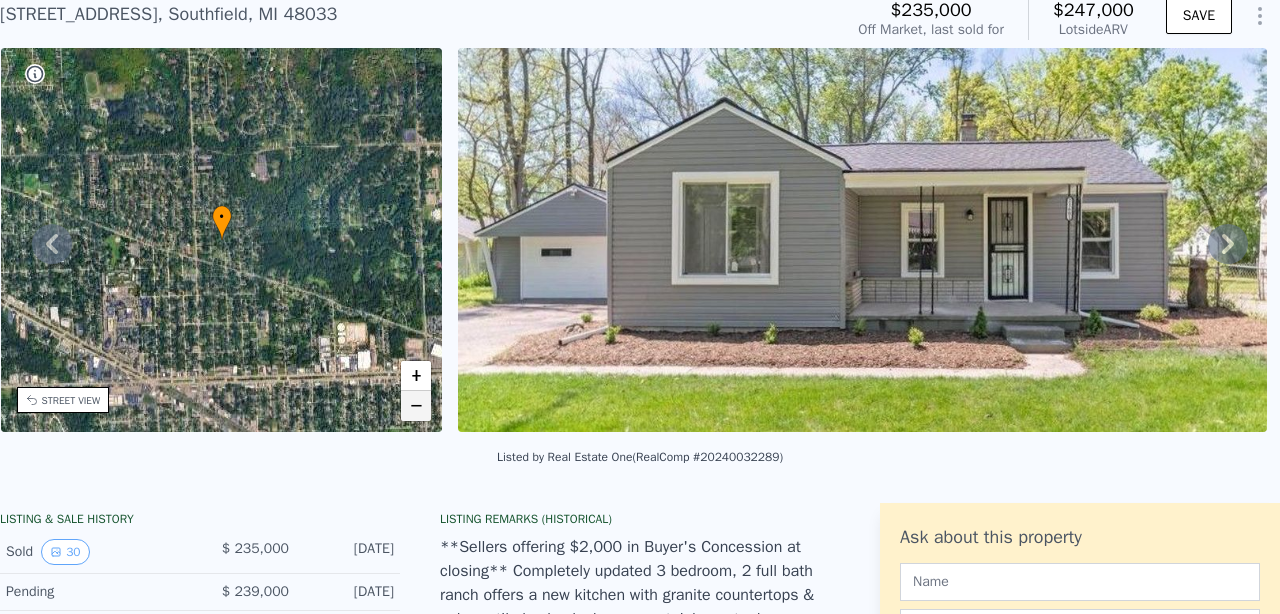 click on "−" at bounding box center (416, 406) 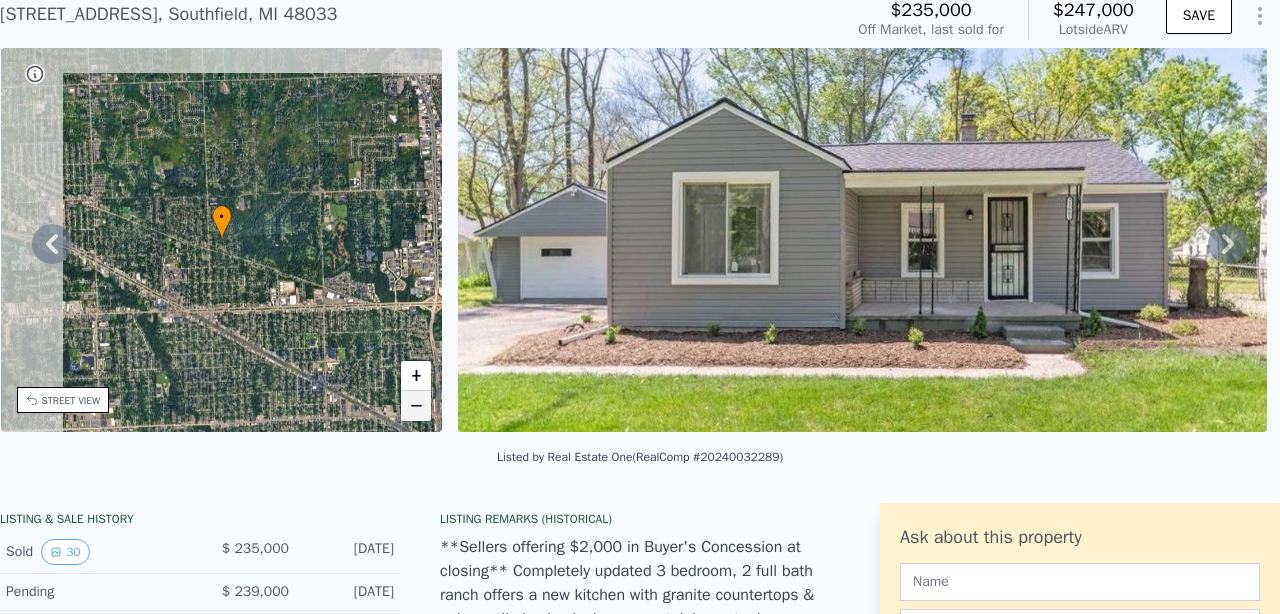 click on "−" at bounding box center (416, 406) 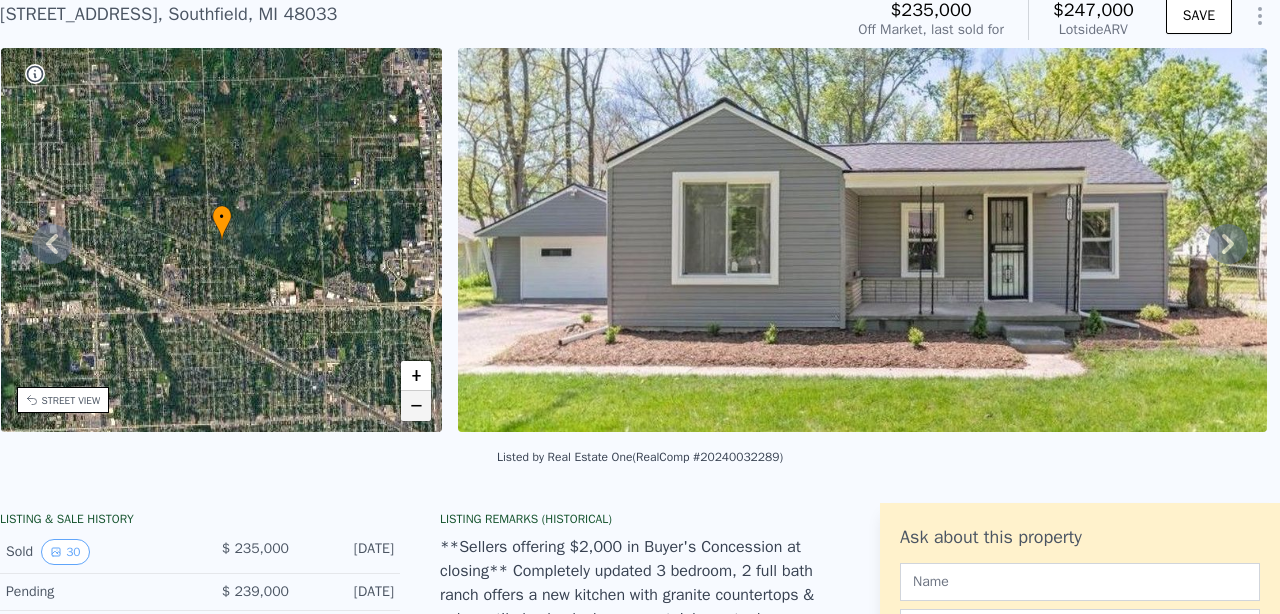 click on "−" at bounding box center [416, 406] 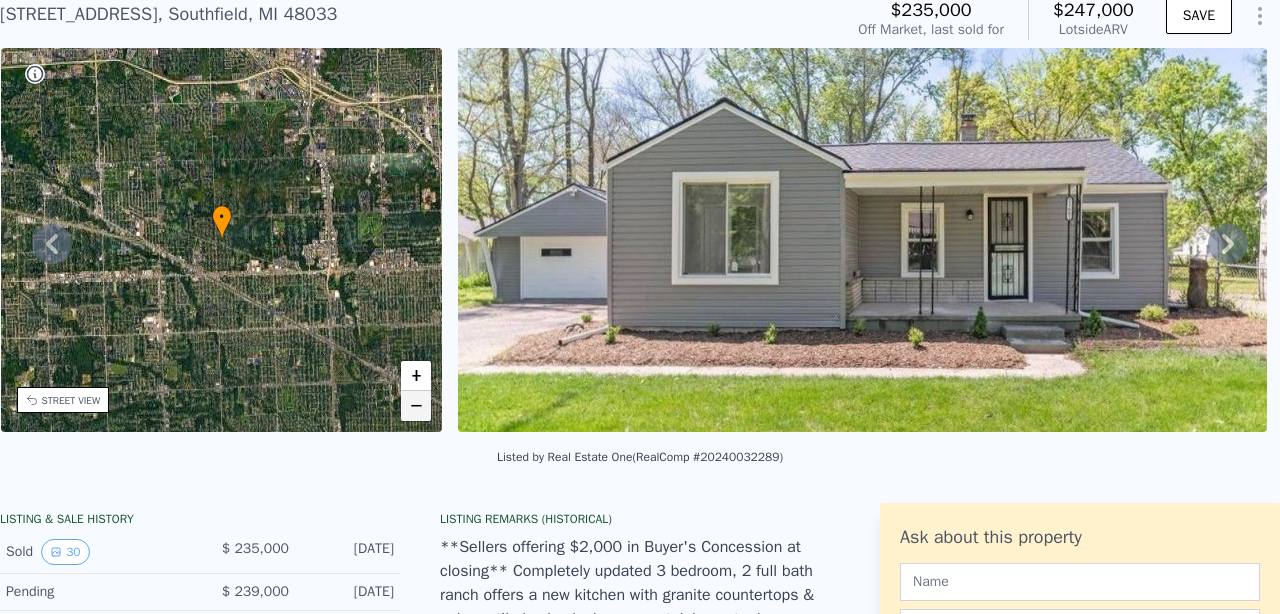 click on "−" at bounding box center (416, 406) 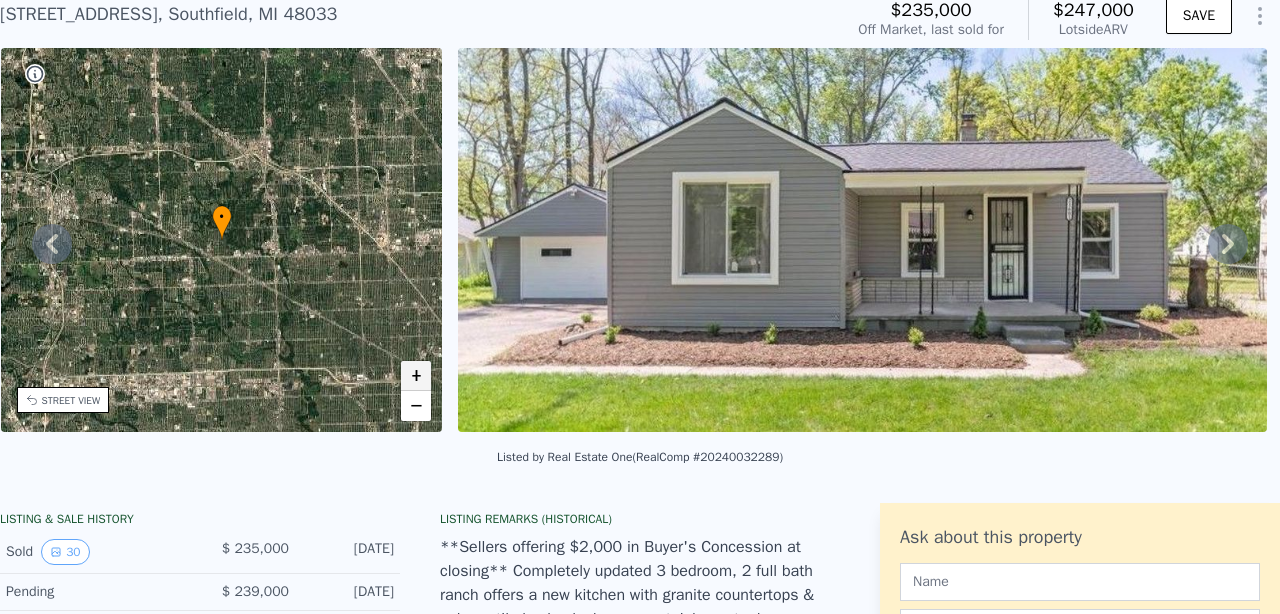 click on "+" at bounding box center [416, 376] 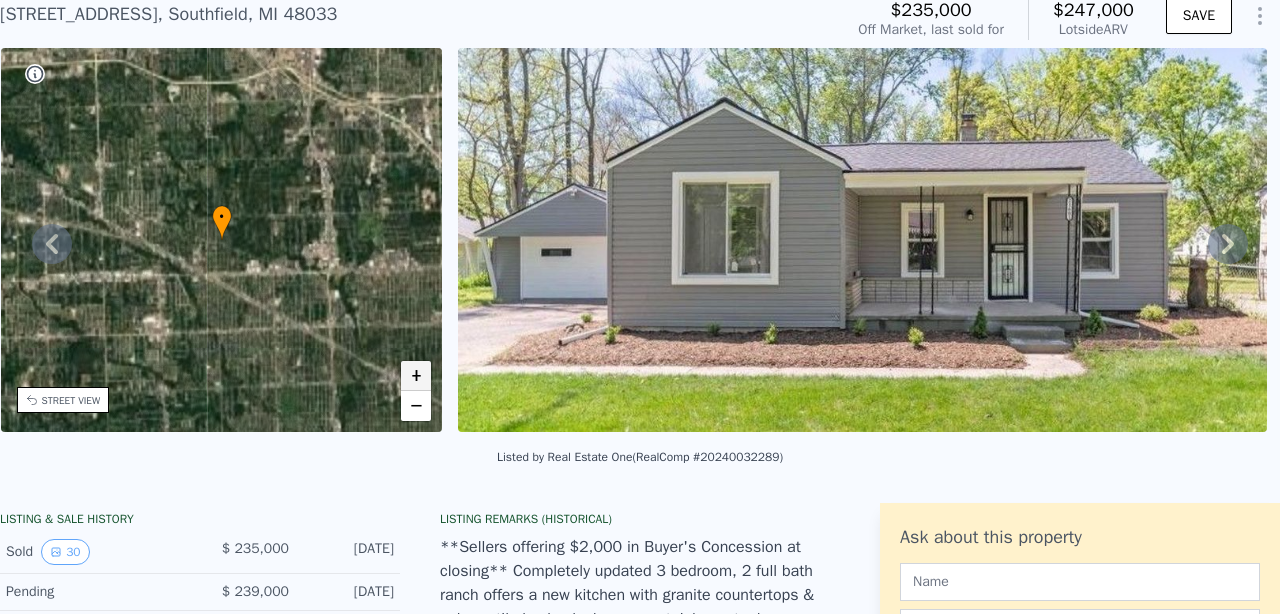 click on "+" at bounding box center [416, 376] 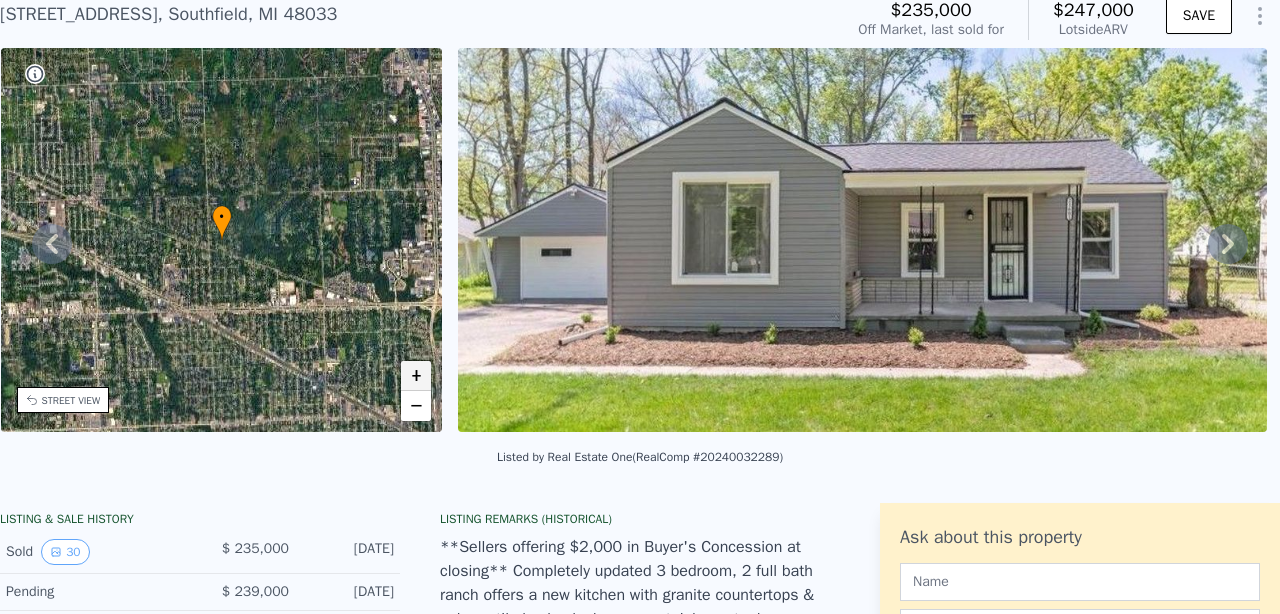 click on "+" at bounding box center (416, 376) 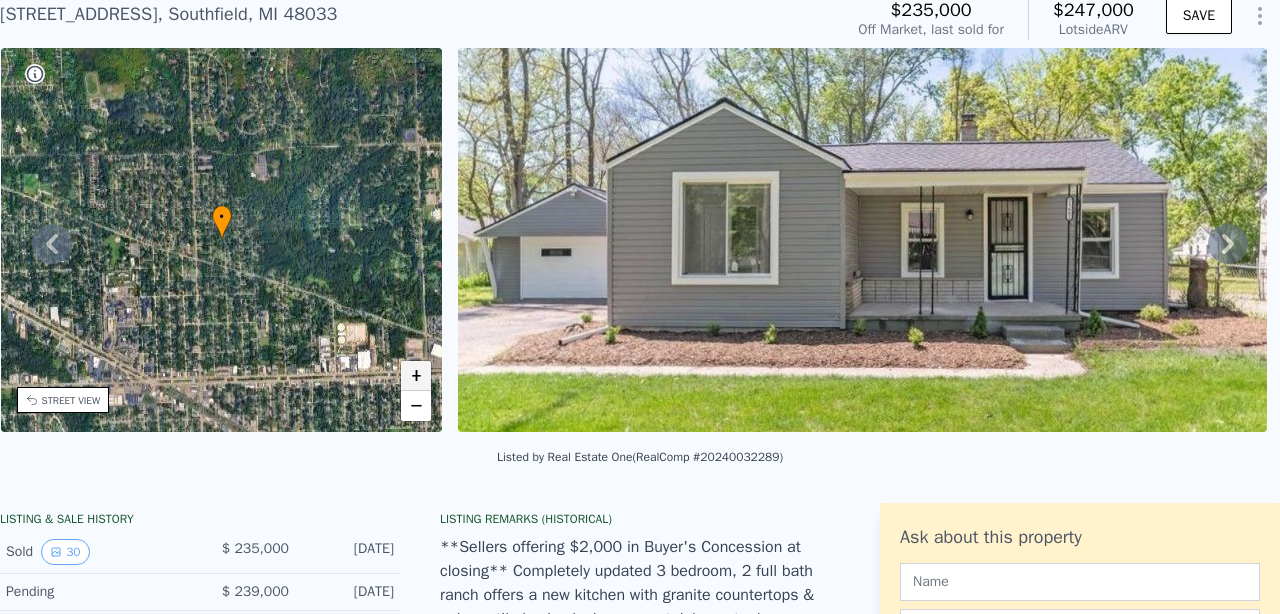 click on "+" at bounding box center (416, 376) 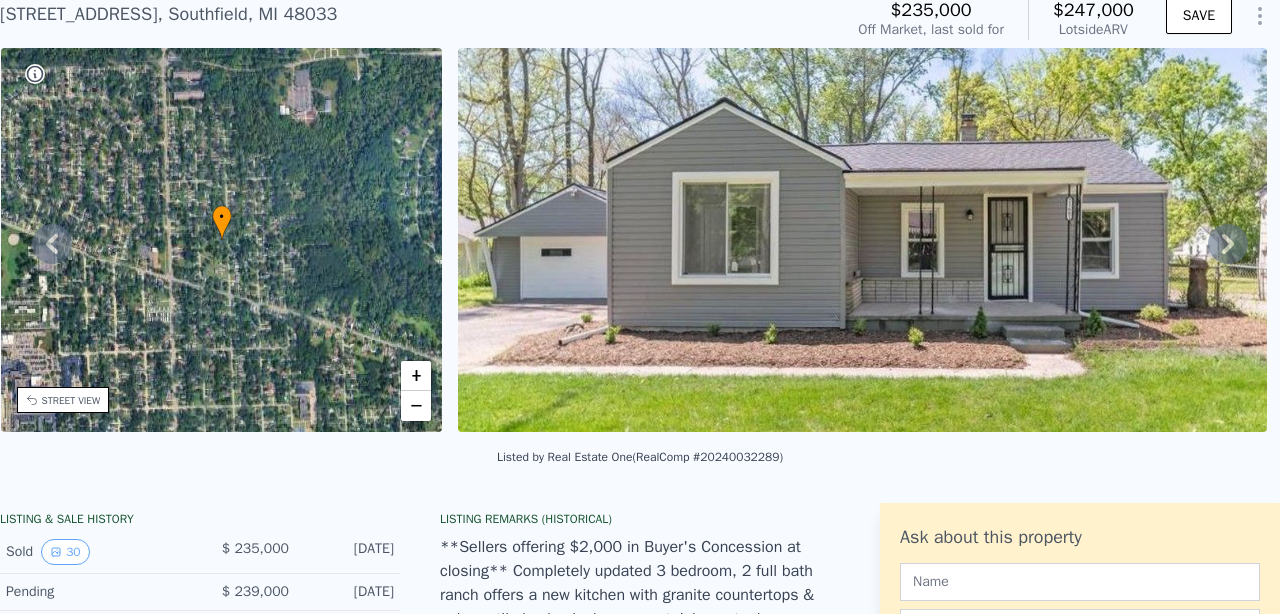 click at bounding box center (862, 240) 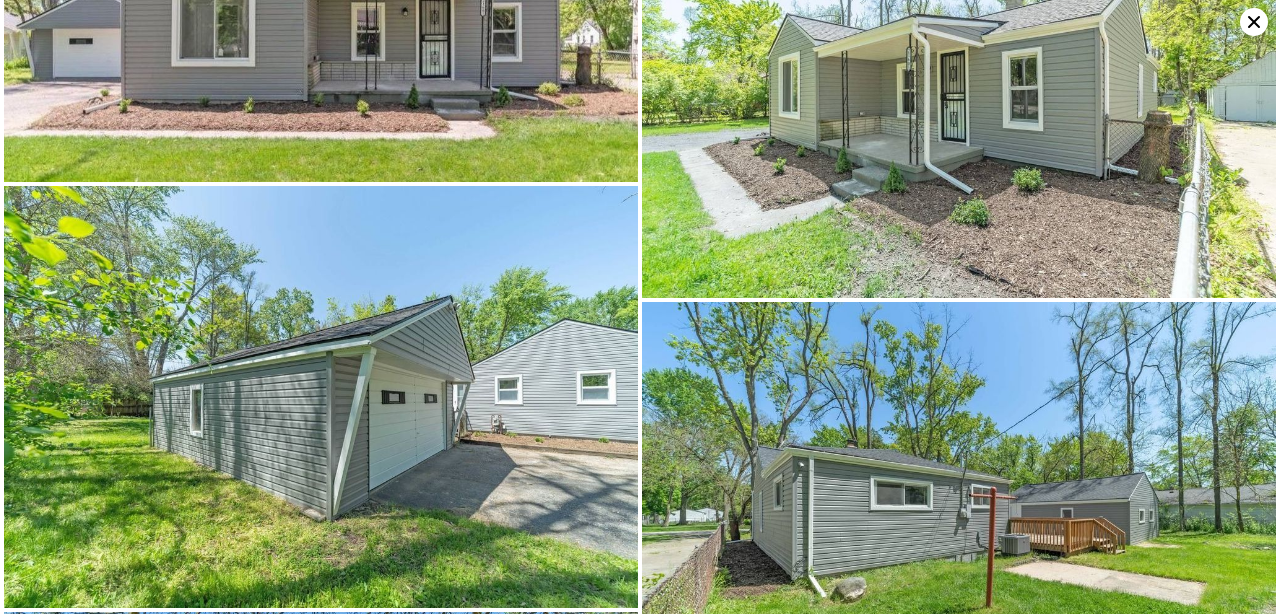 scroll, scrollTop: 0, scrollLeft: 0, axis: both 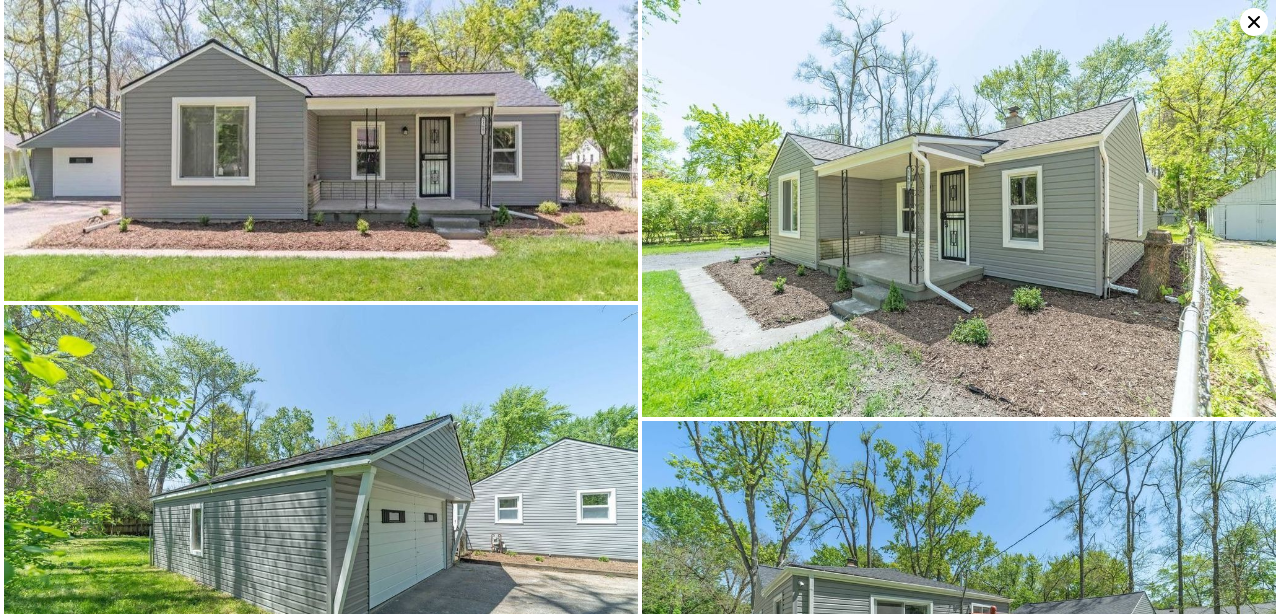 click 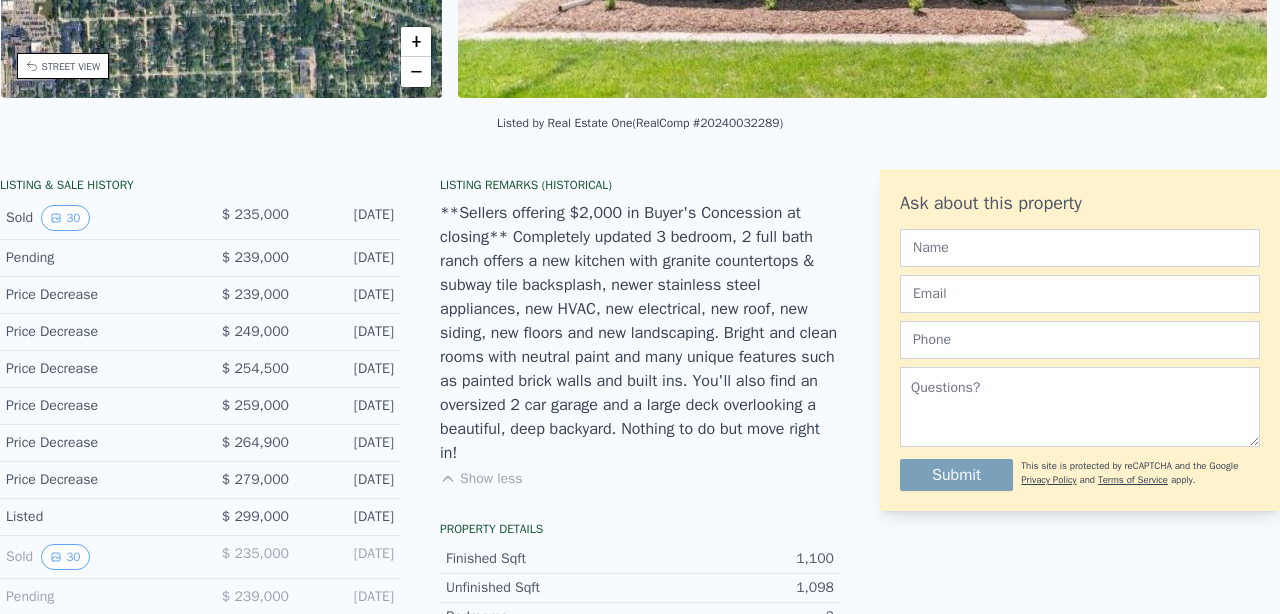 scroll, scrollTop: 0, scrollLeft: 0, axis: both 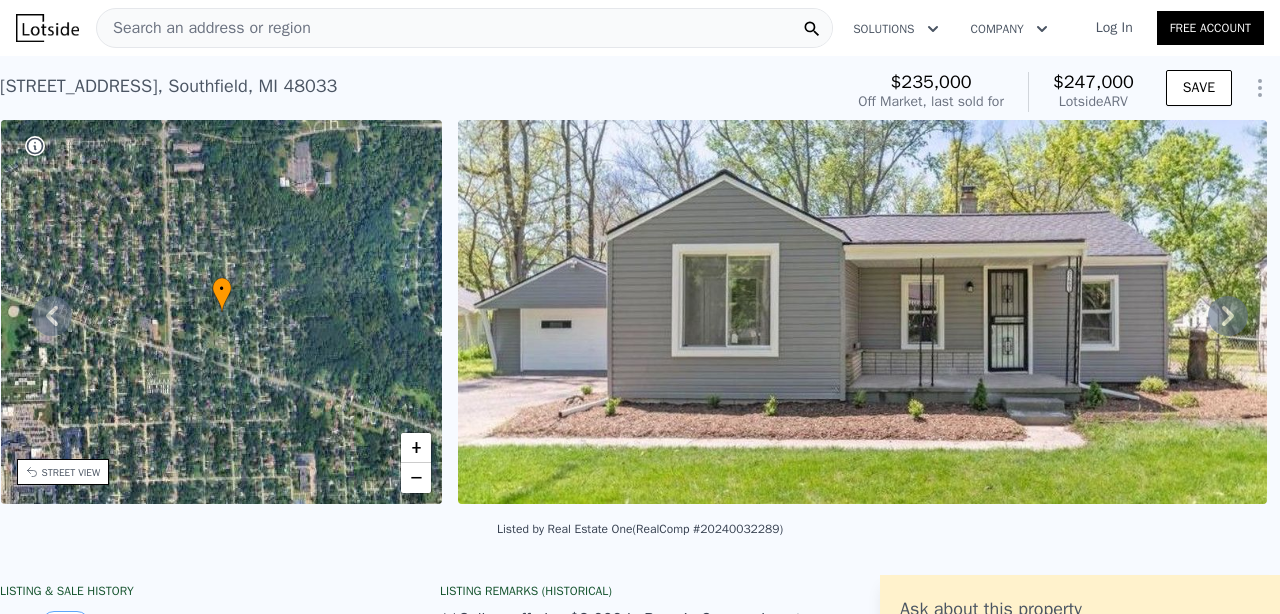 click on "Search an address or region" at bounding box center [204, 28] 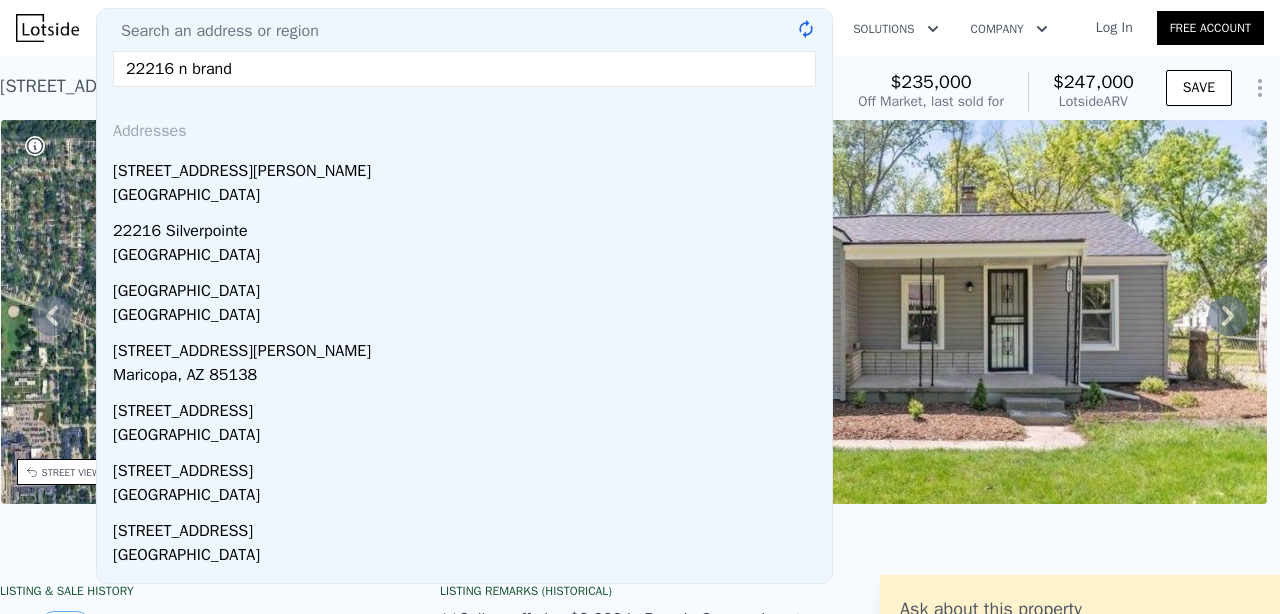 type on "22216 n [PERSON_NAME]" 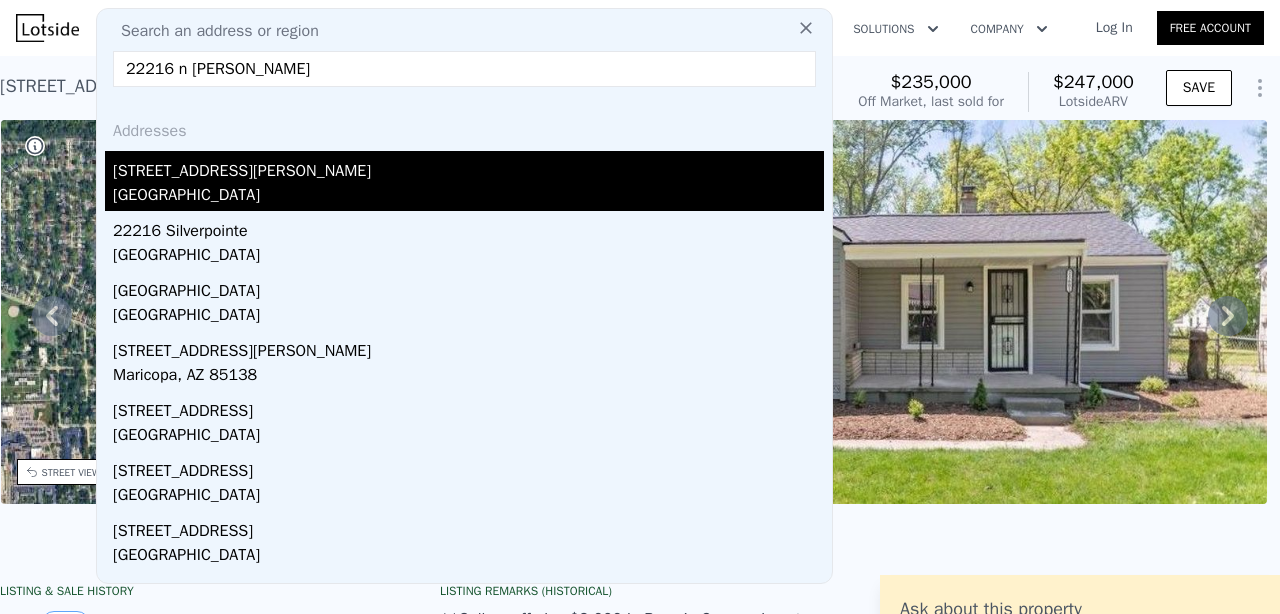click on "[STREET_ADDRESS][PERSON_NAME]" at bounding box center (468, 167) 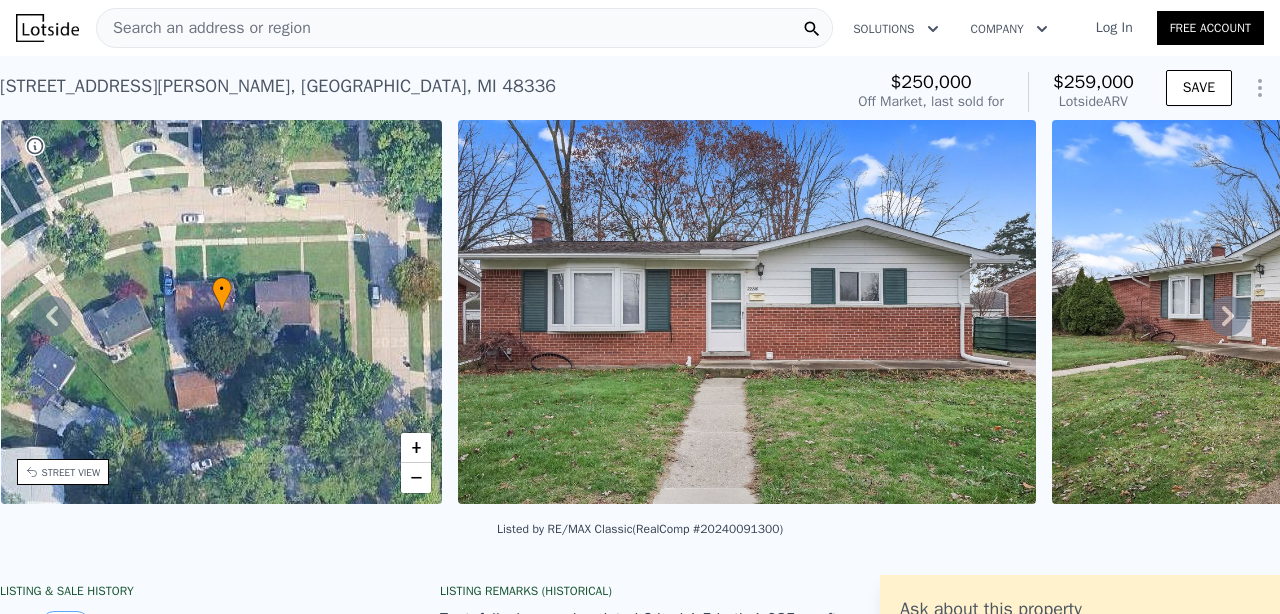 click at bounding box center (746, 312) 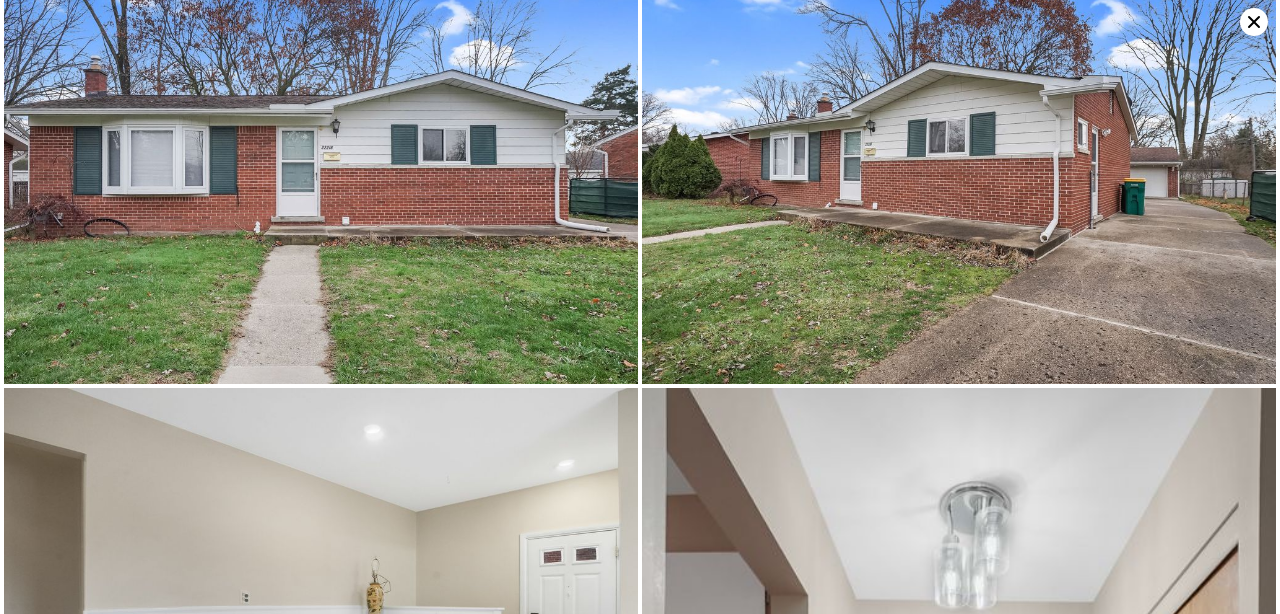 scroll, scrollTop: 0, scrollLeft: 0, axis: both 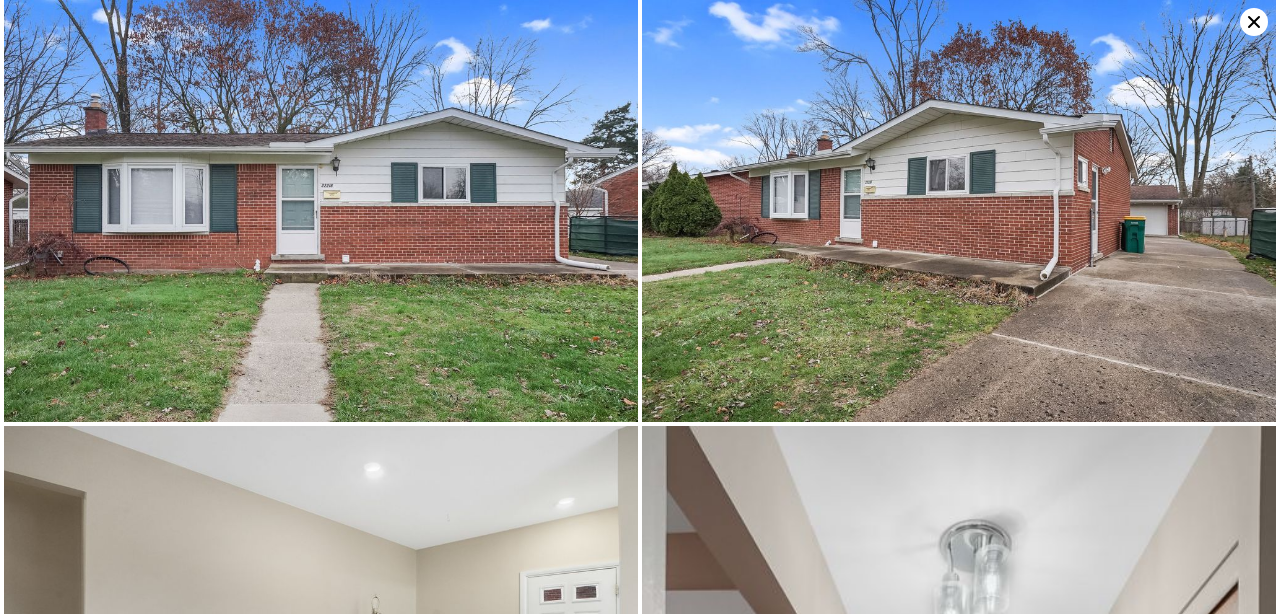 click 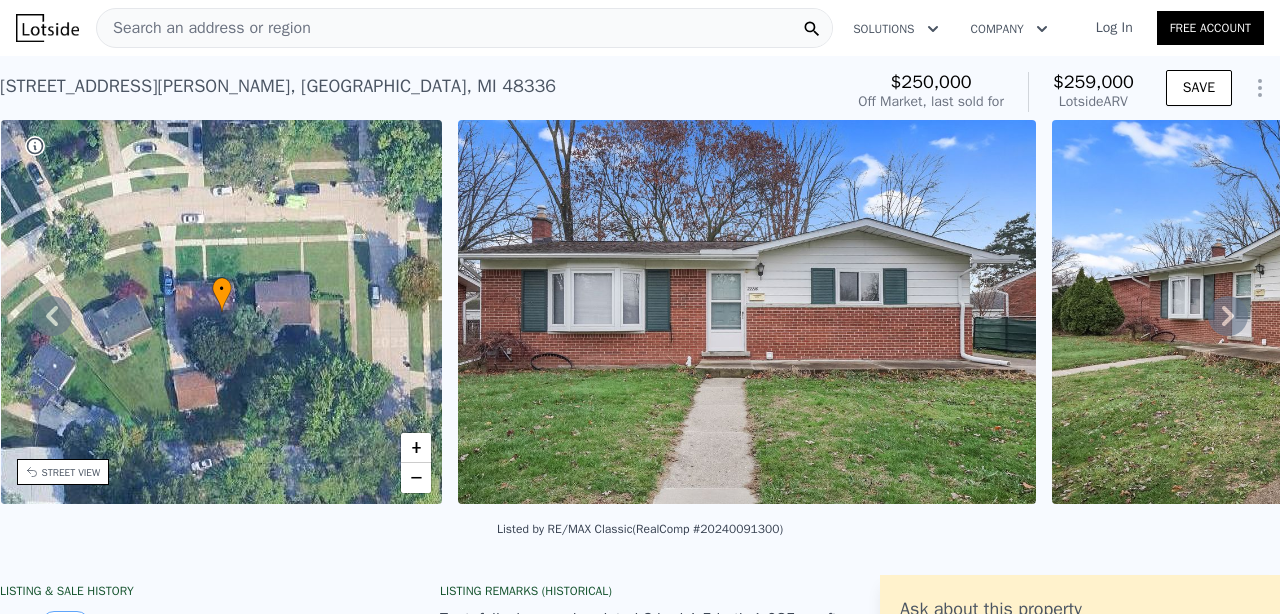 click on "Search an address or region" at bounding box center (204, 28) 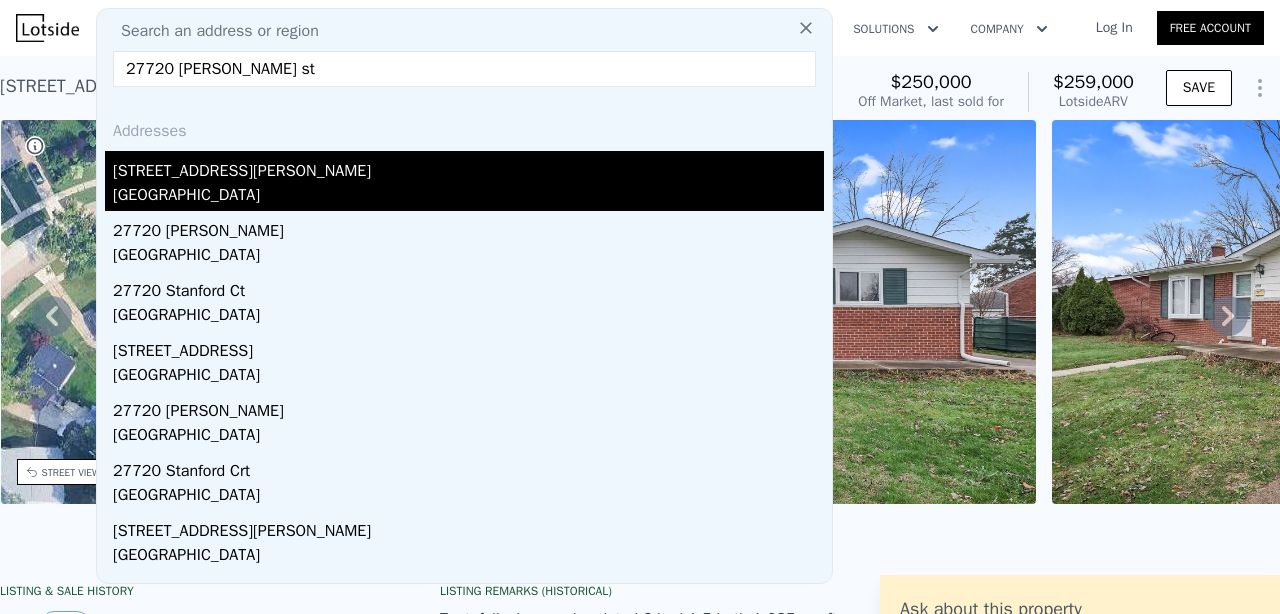 type on "27720 [PERSON_NAME] st" 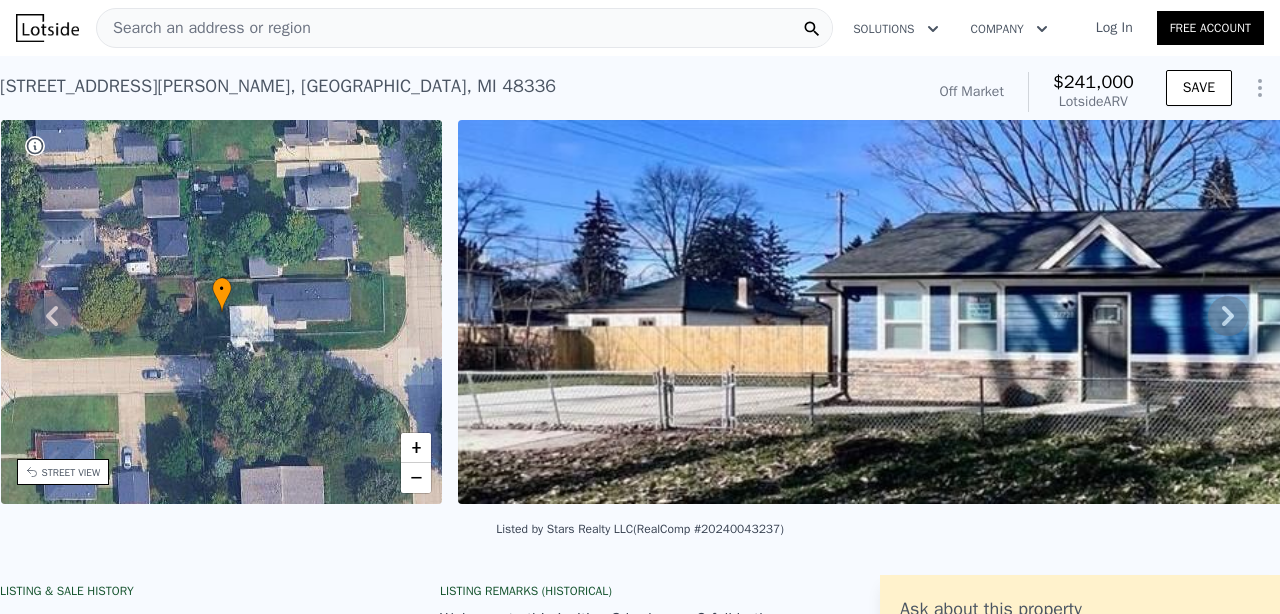 click at bounding box center [1191, 312] 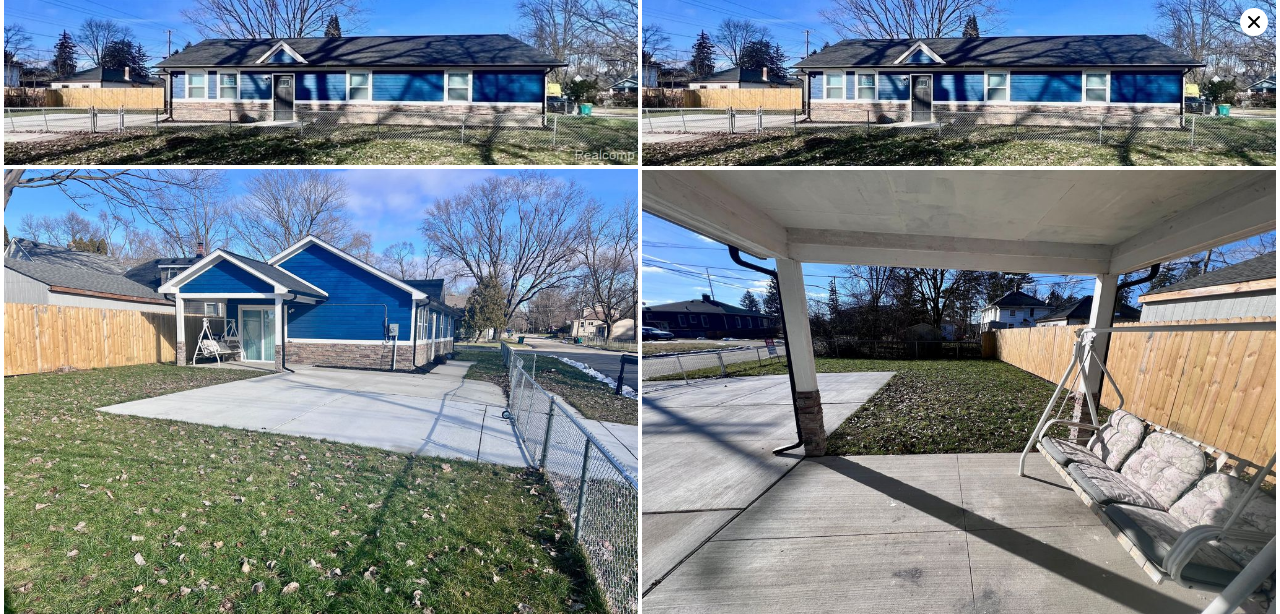 scroll, scrollTop: 0, scrollLeft: 0, axis: both 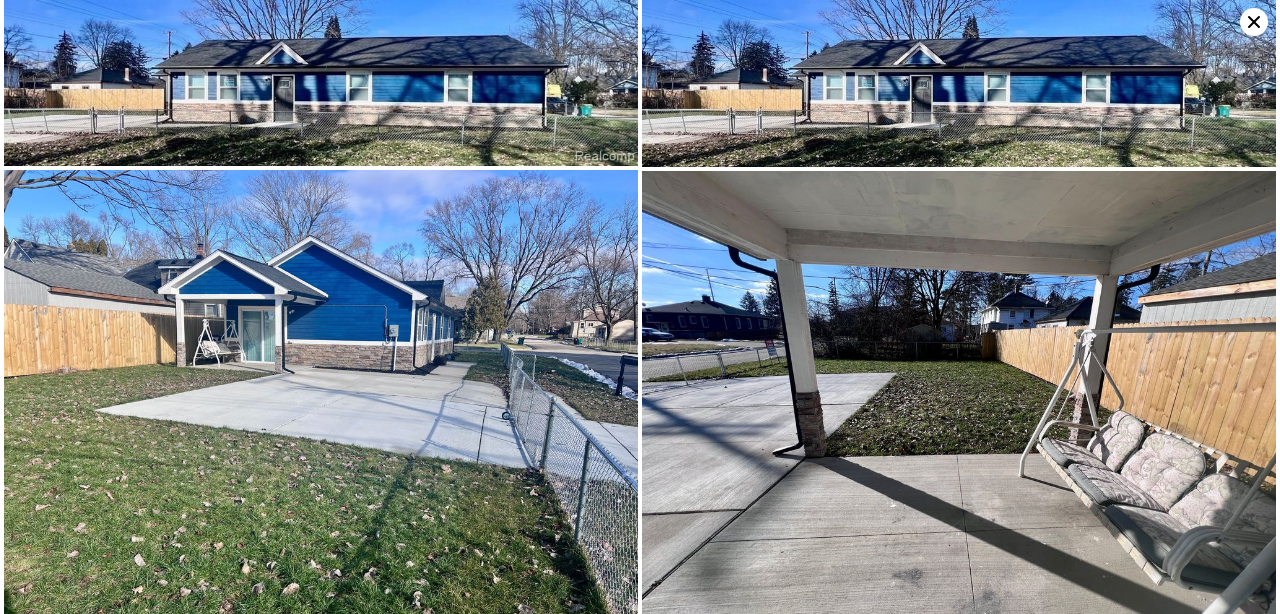click 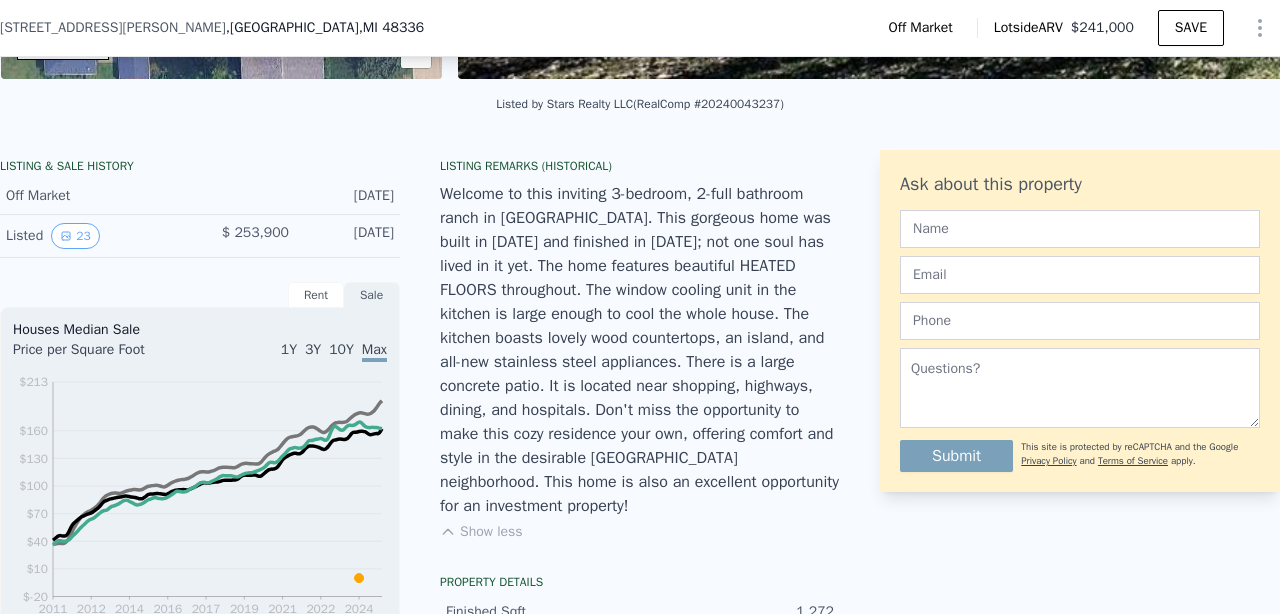 scroll, scrollTop: 0, scrollLeft: 0, axis: both 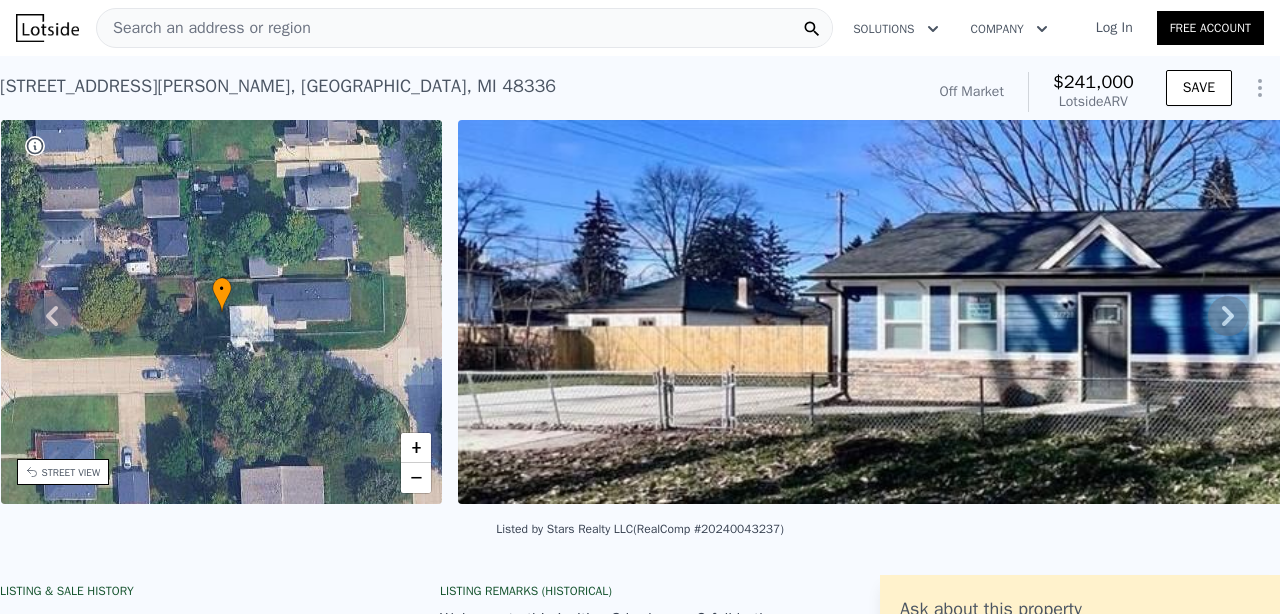 type on "3" 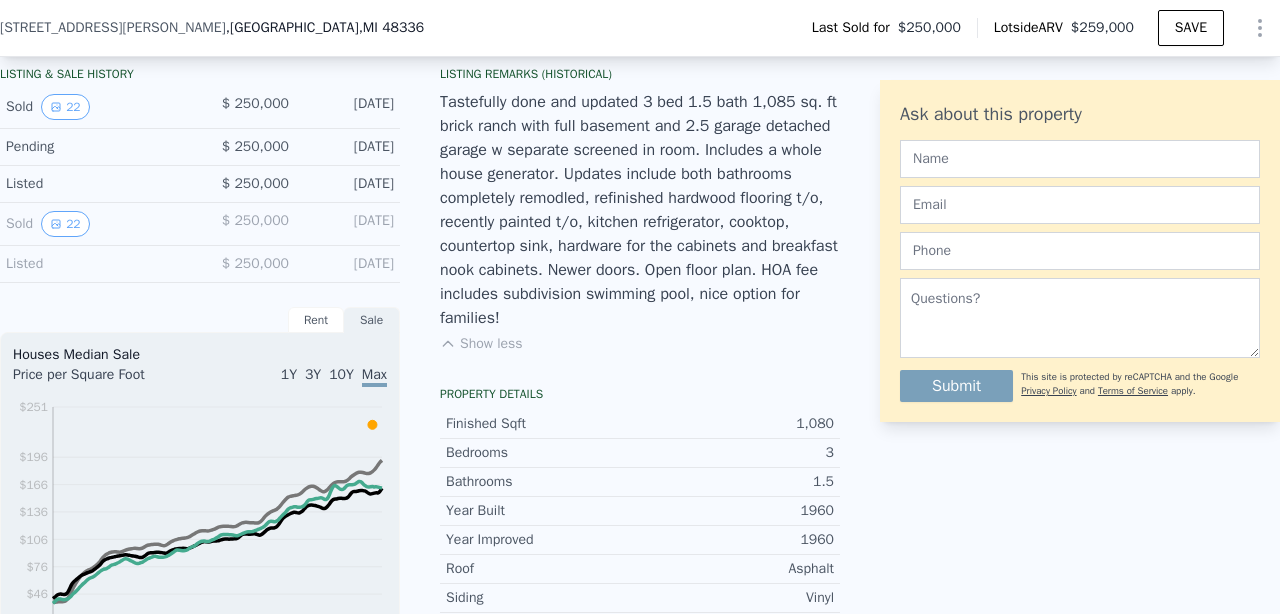 scroll, scrollTop: 421, scrollLeft: 0, axis: vertical 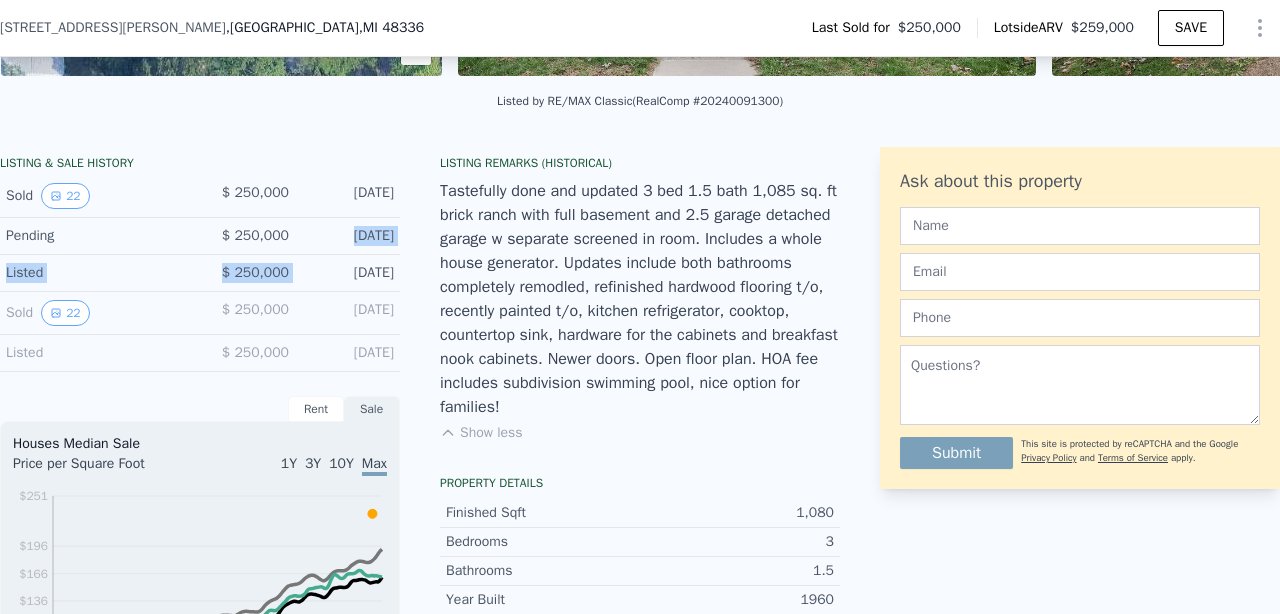 drag, startPoint x: 312, startPoint y: 275, endPoint x: 397, endPoint y: 218, distance: 102.34256 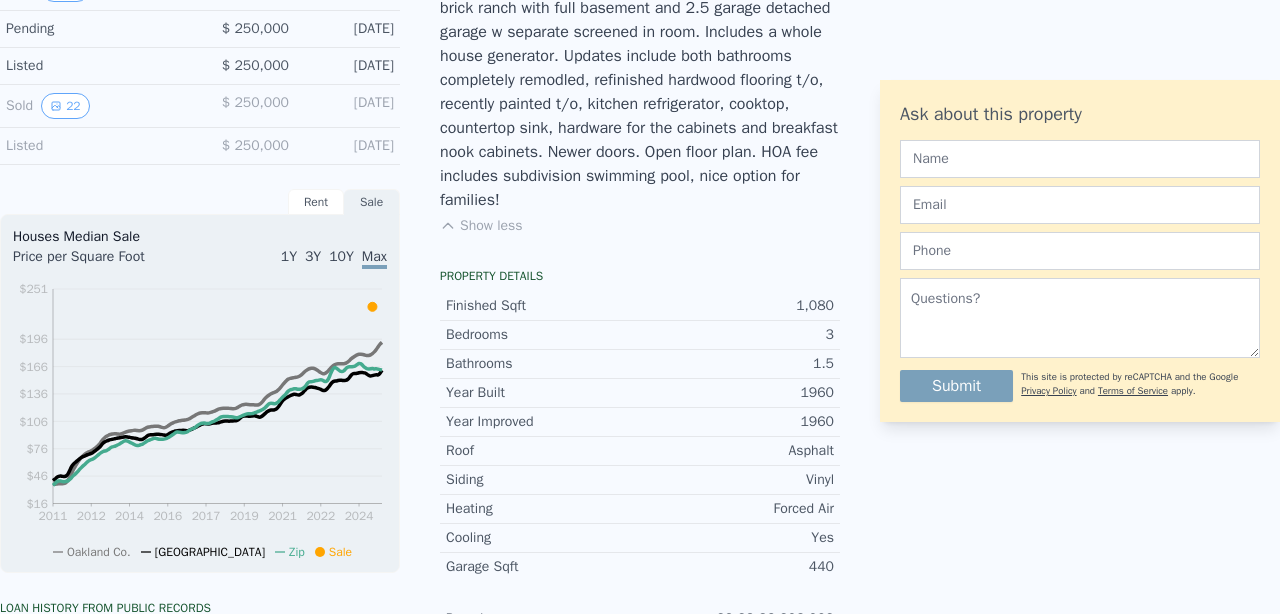 scroll, scrollTop: 0, scrollLeft: 0, axis: both 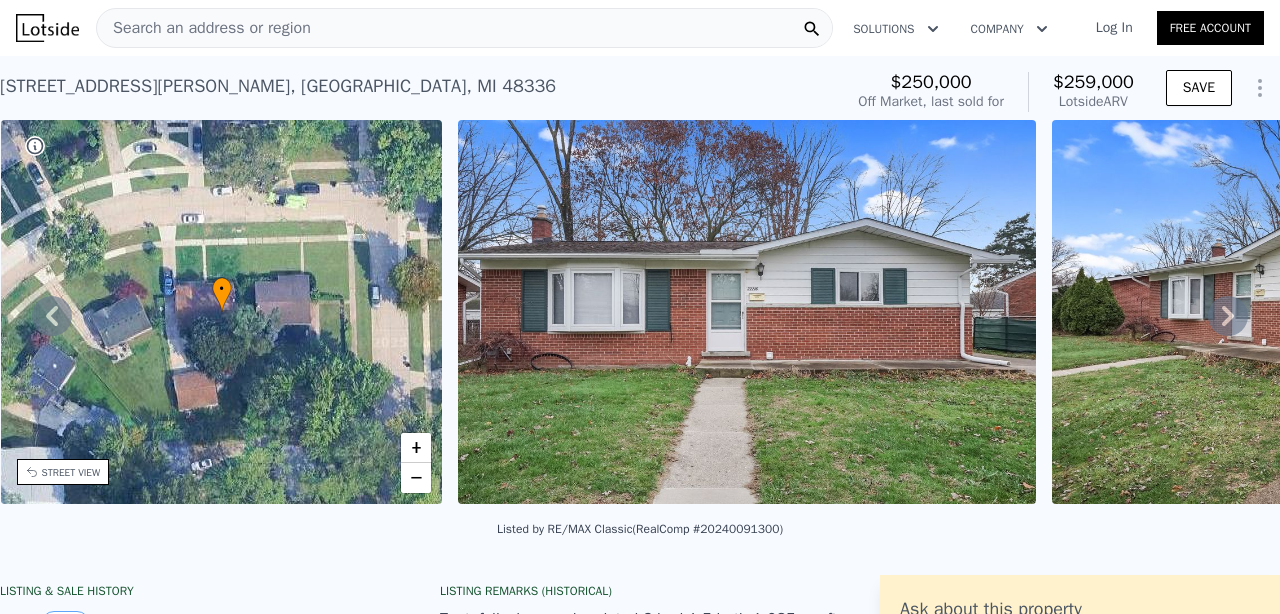 click on "Search an address or region" at bounding box center [464, 28] 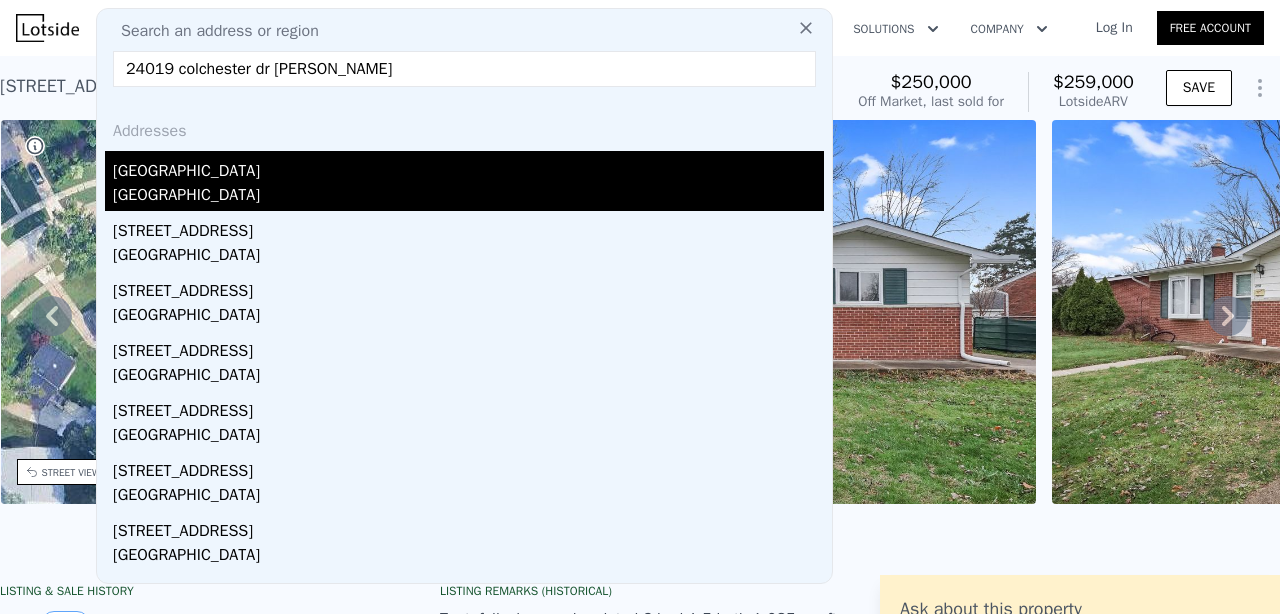 type on "24019 colchester dr [PERSON_NAME]" 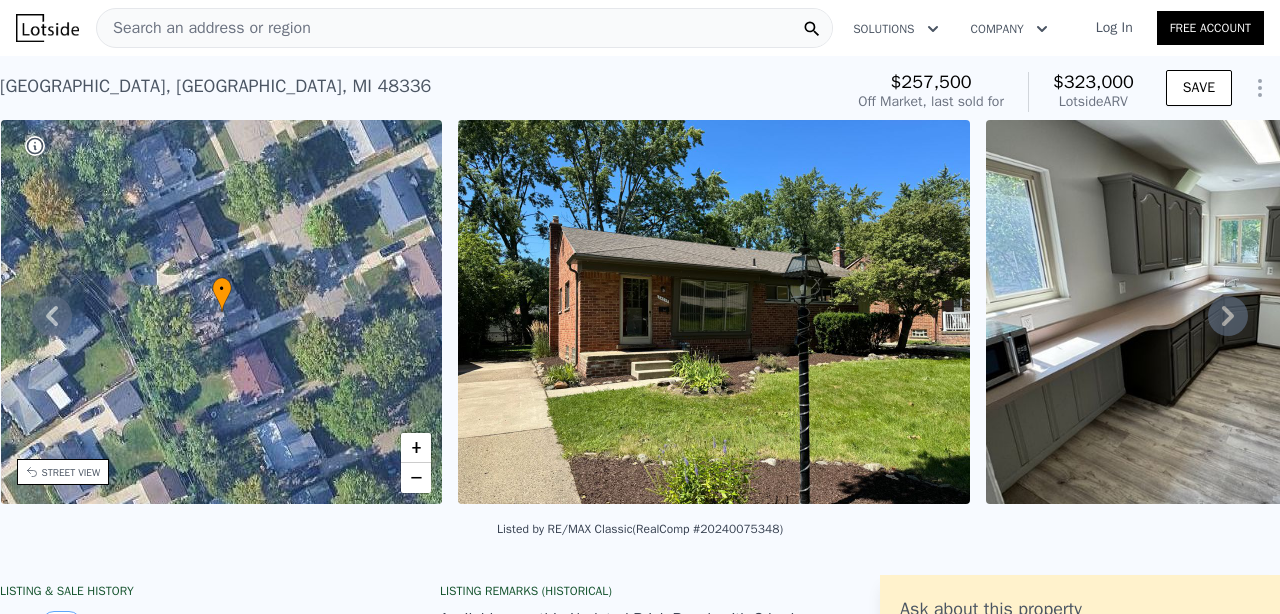 click at bounding box center [714, 312] 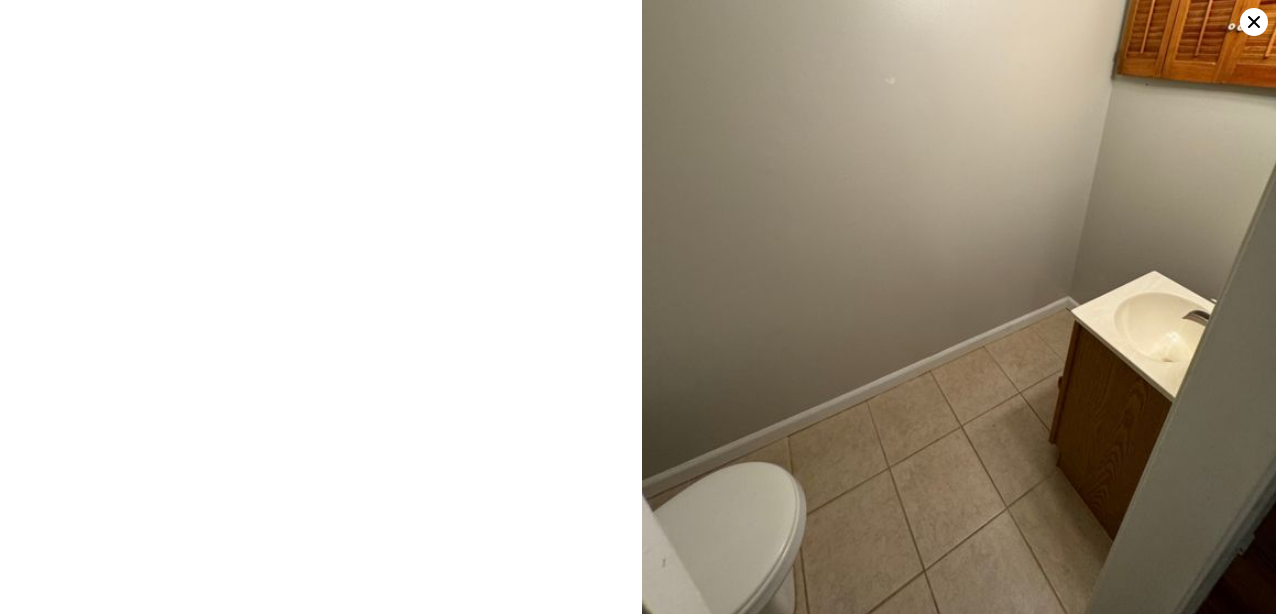 scroll, scrollTop: 3986, scrollLeft: 0, axis: vertical 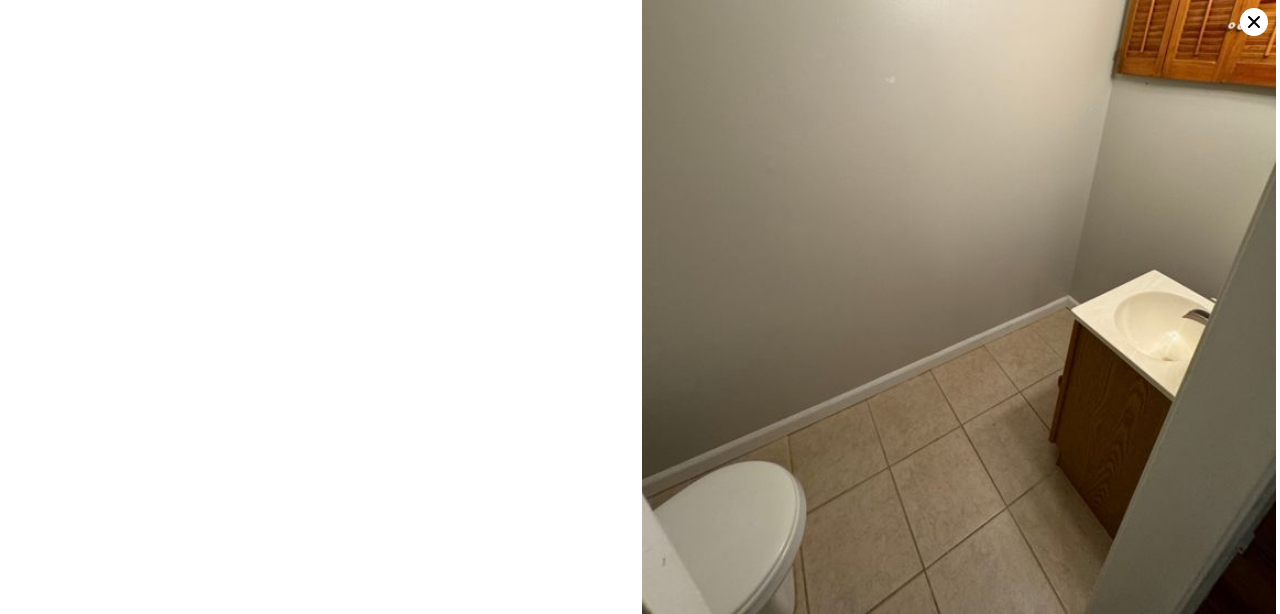 click at bounding box center [322, -1725] 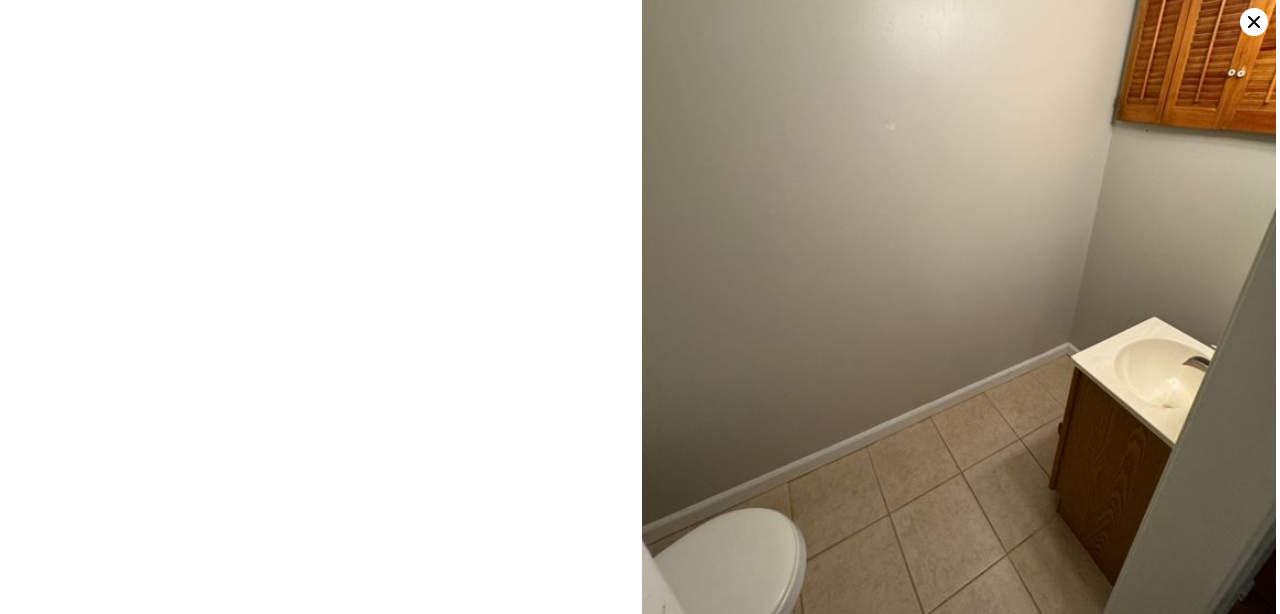 scroll, scrollTop: 3986, scrollLeft: 0, axis: vertical 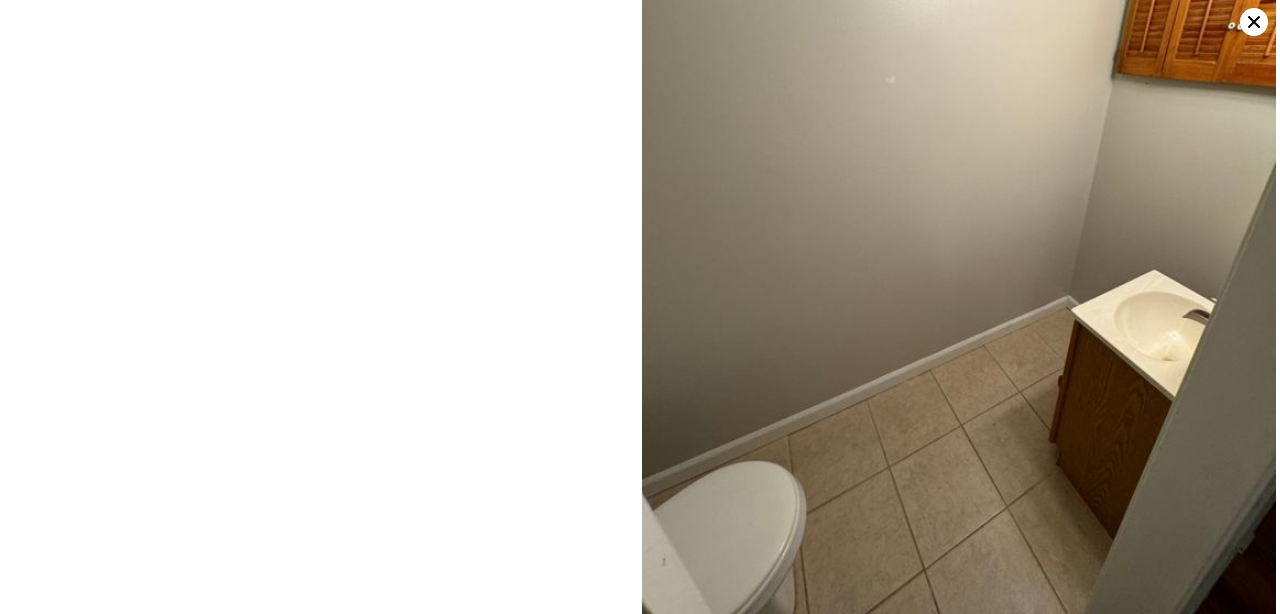 click at bounding box center (322, -1725) 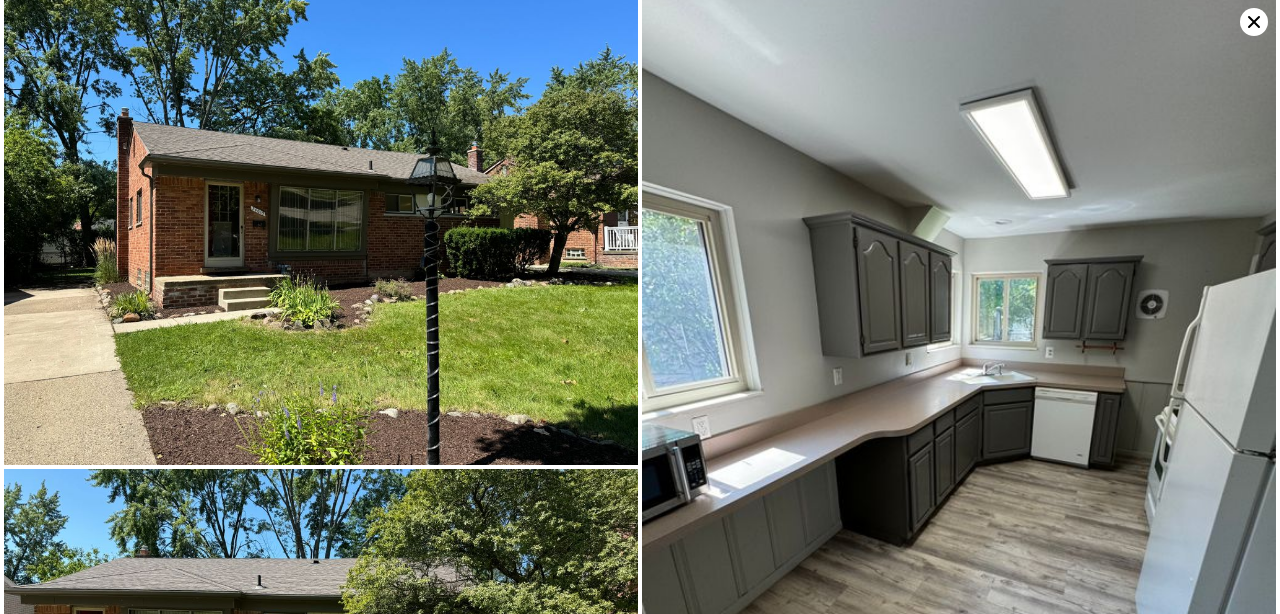 scroll, scrollTop: 0, scrollLeft: 0, axis: both 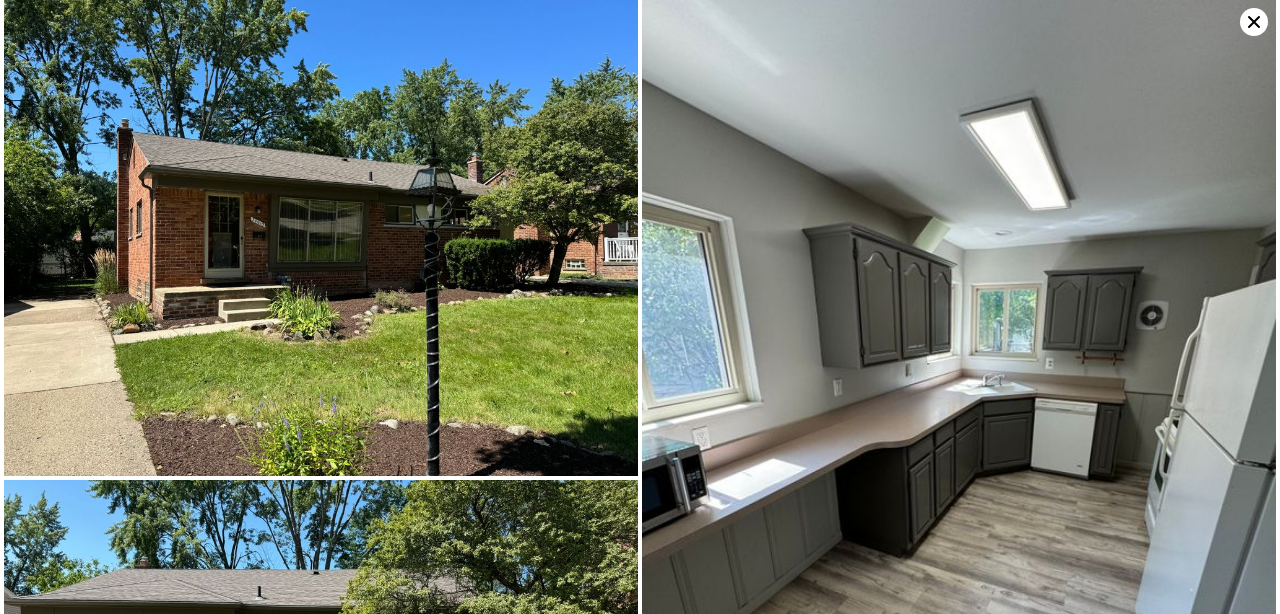 click 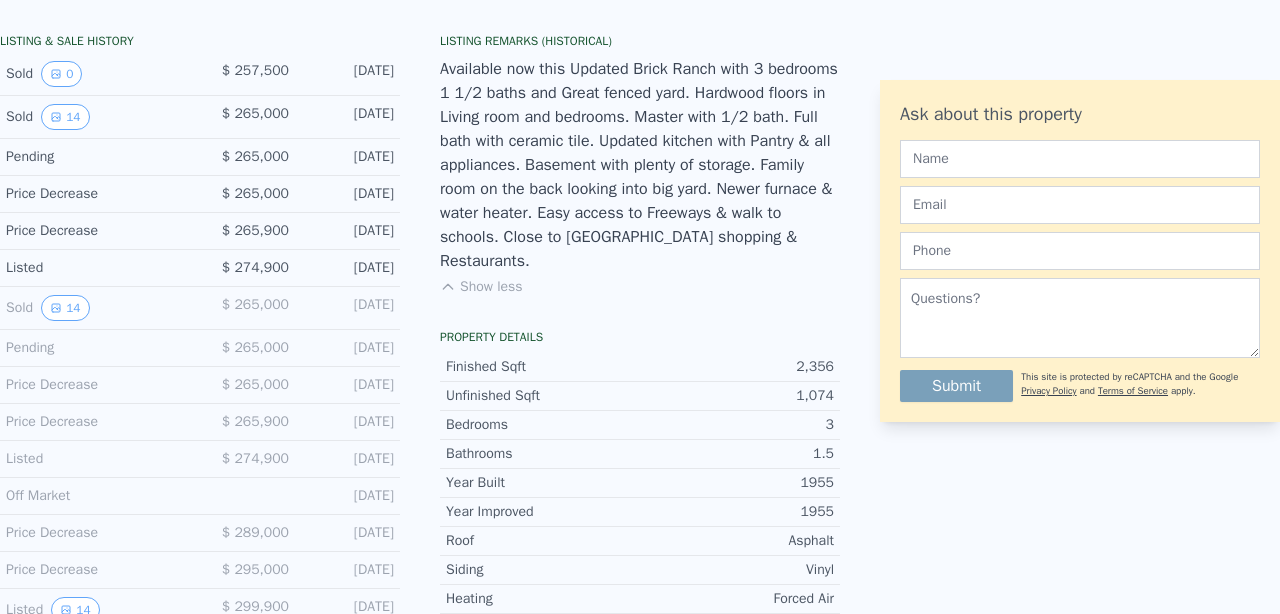scroll, scrollTop: 0, scrollLeft: 0, axis: both 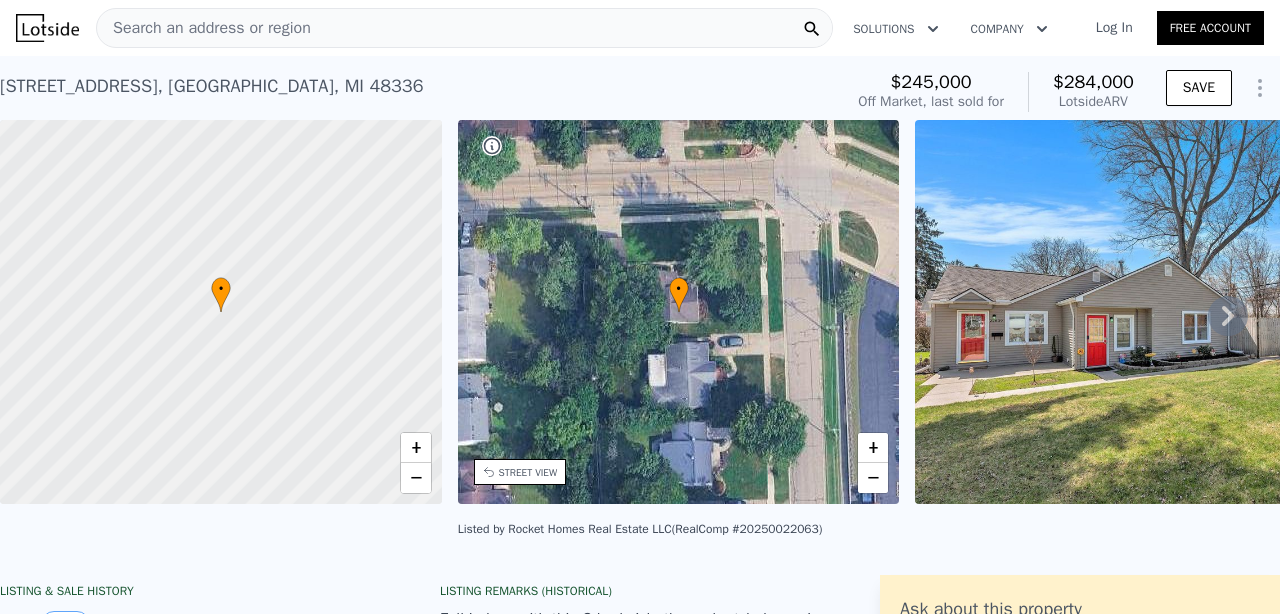 click at bounding box center [1203, 312] 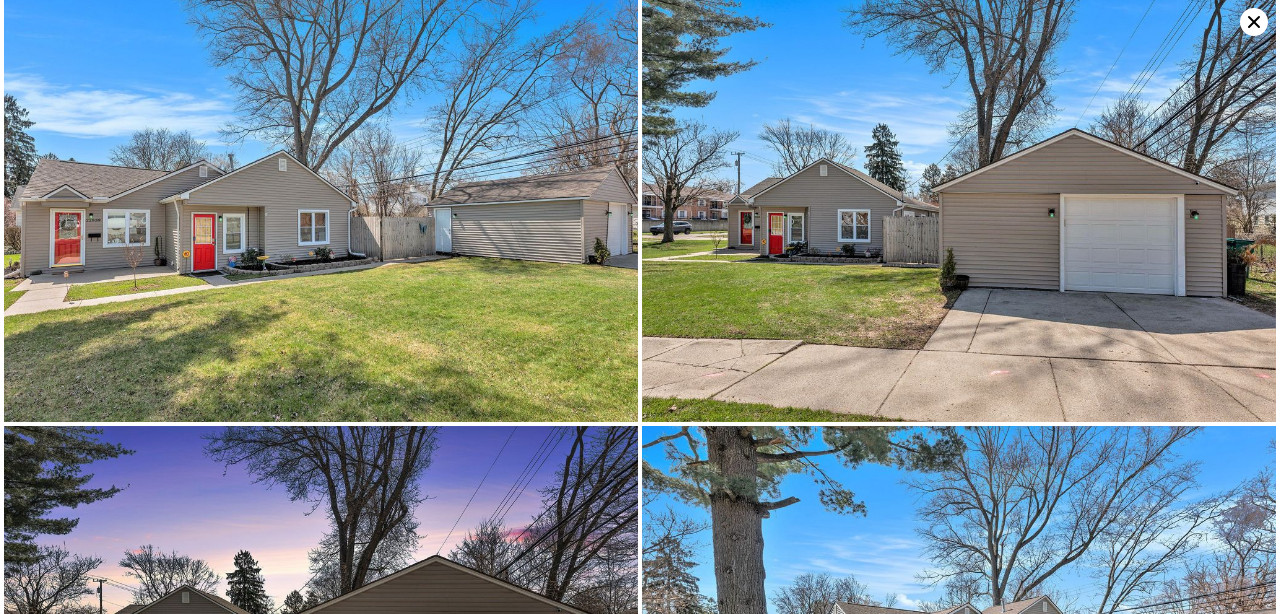 scroll, scrollTop: 0, scrollLeft: 0, axis: both 